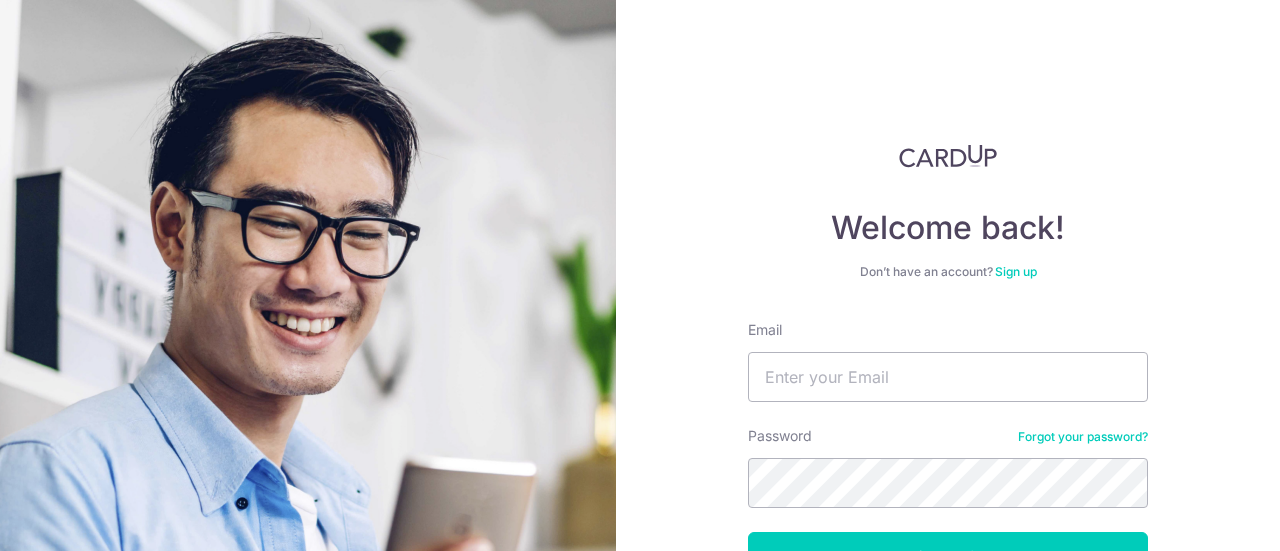 scroll, scrollTop: 0, scrollLeft: 0, axis: both 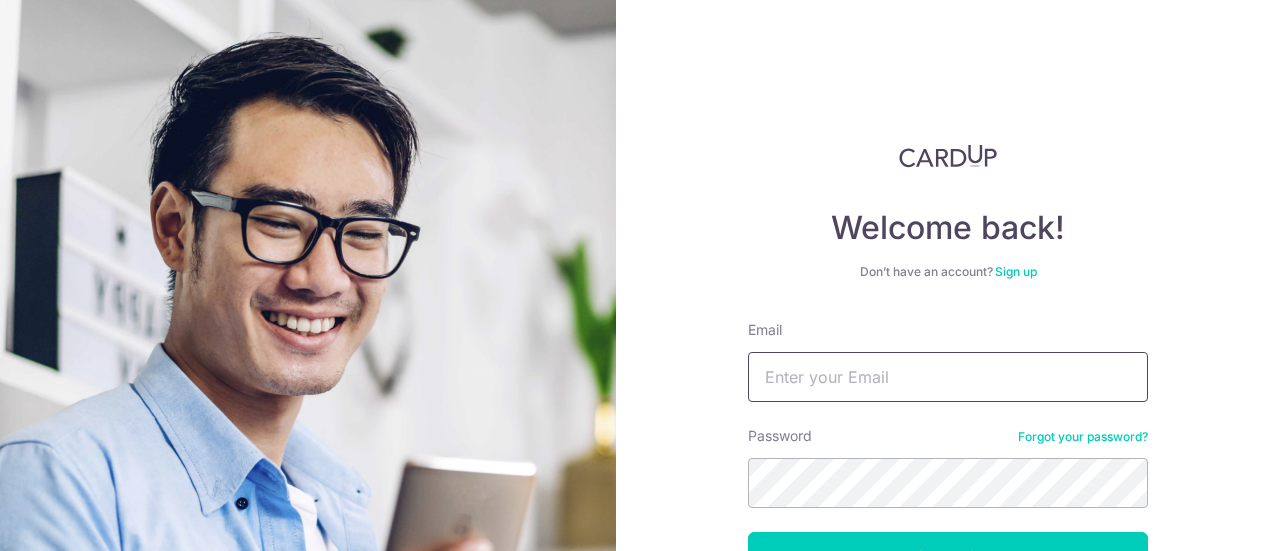 click on "Email" at bounding box center [948, 377] 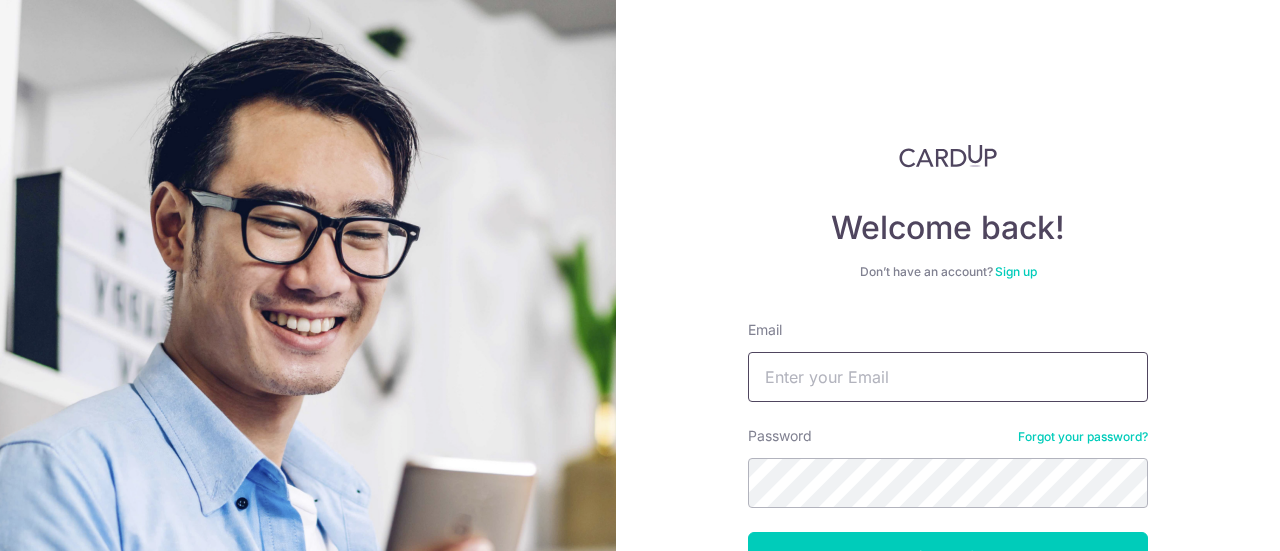 type on "lowleong@singnet.com.sg" 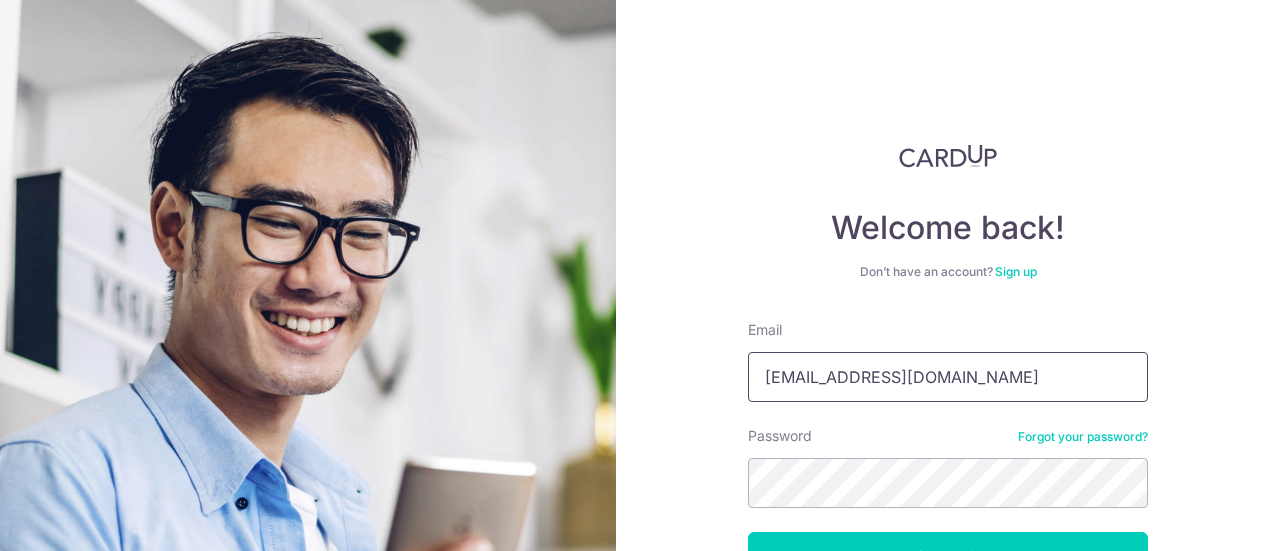 click on "lowleong@singnet.com.sg" at bounding box center (948, 377) 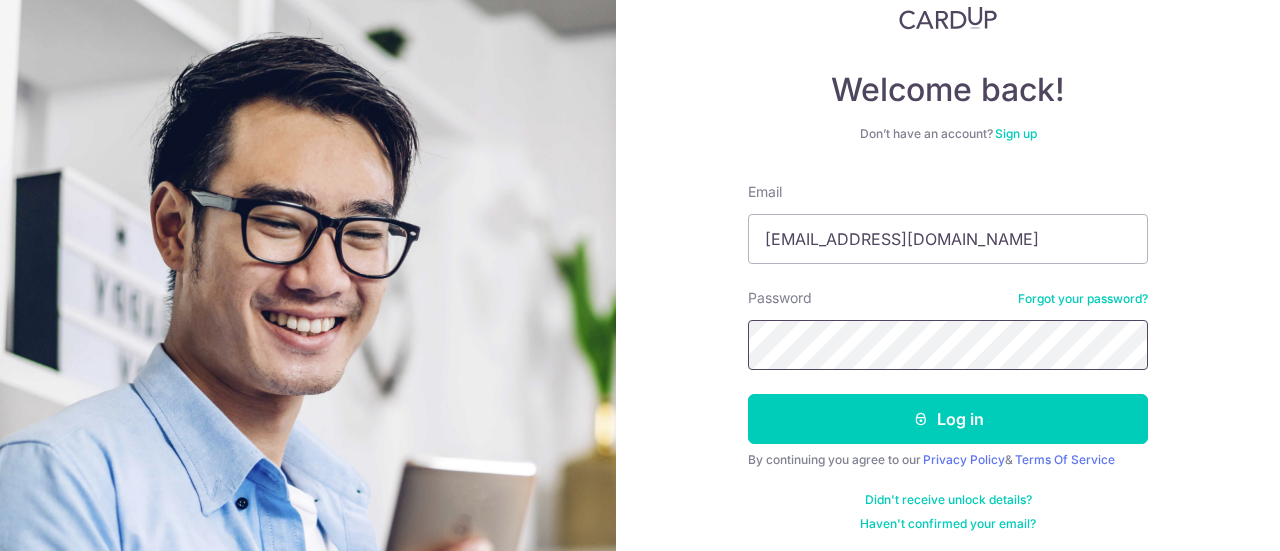 scroll, scrollTop: 142, scrollLeft: 0, axis: vertical 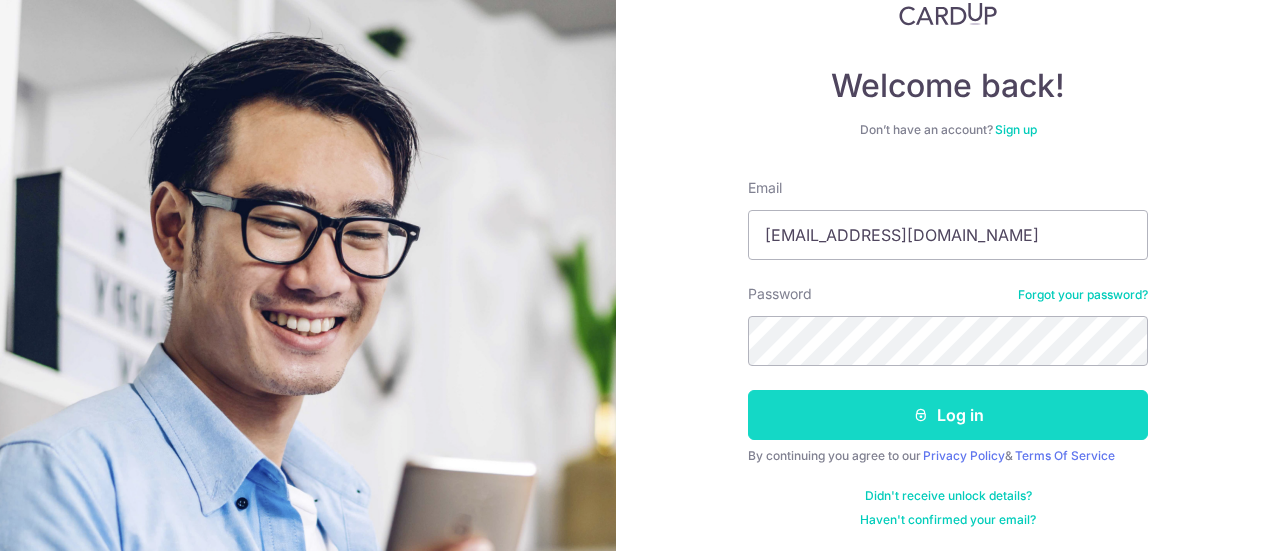 click on "Log in" at bounding box center [948, 415] 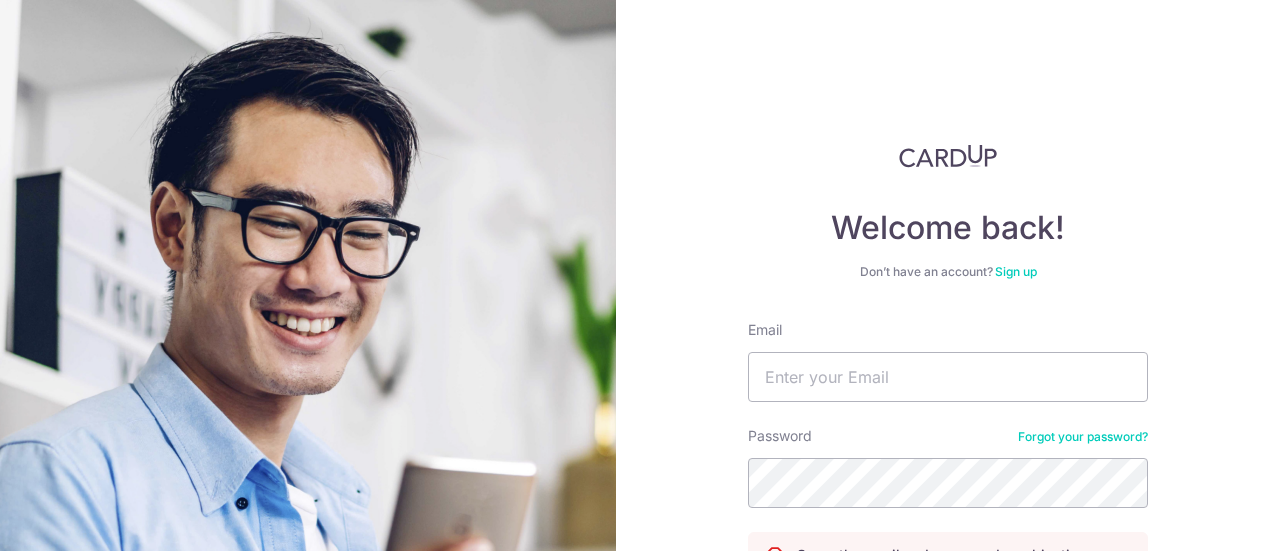 scroll, scrollTop: 0, scrollLeft: 0, axis: both 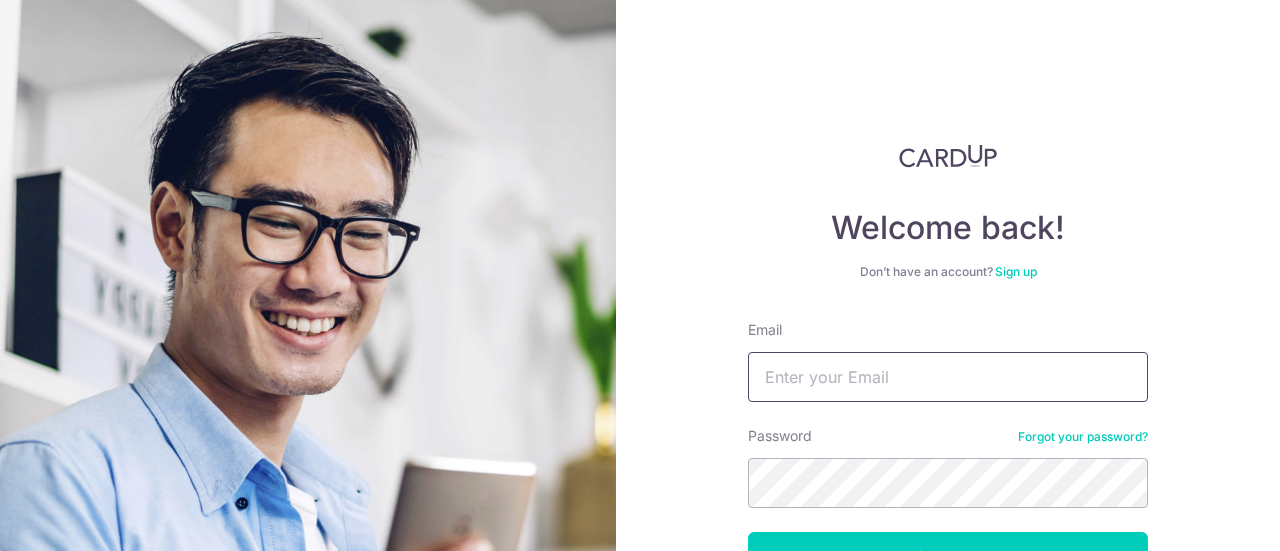 click on "Email" at bounding box center (948, 377) 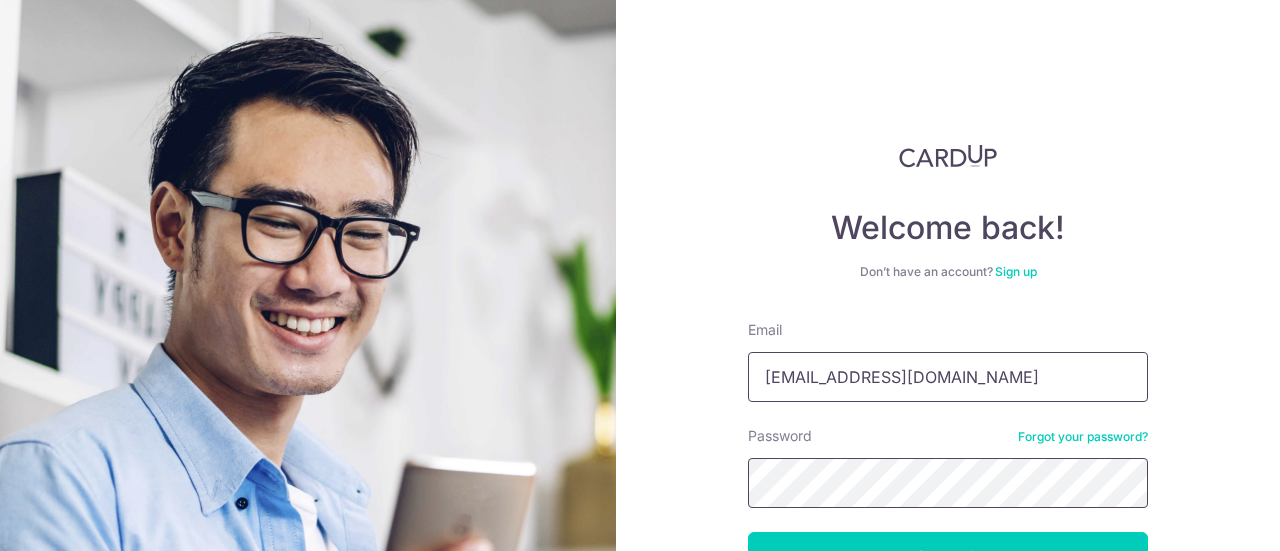 click on "Log in" at bounding box center [948, 557] 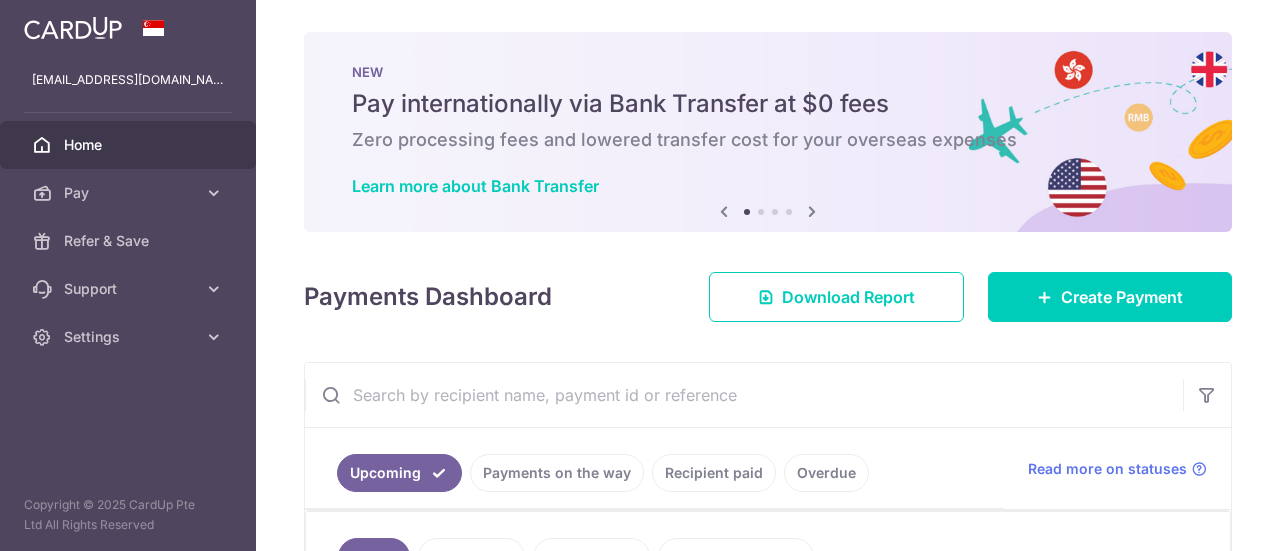 scroll, scrollTop: 0, scrollLeft: 0, axis: both 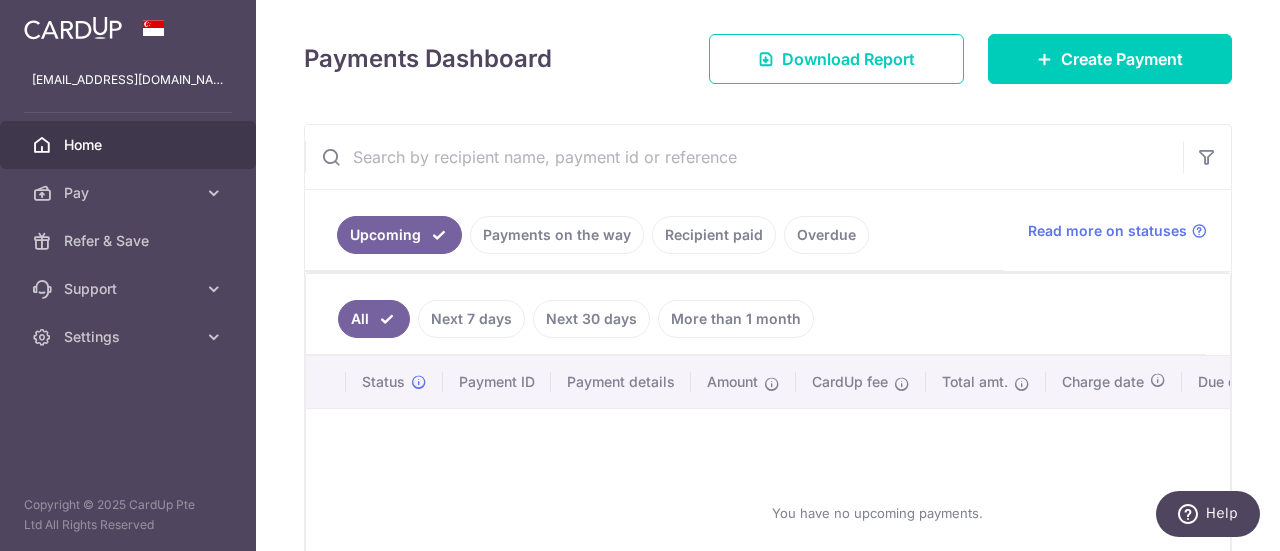 click on "Next 7 days" at bounding box center [471, 319] 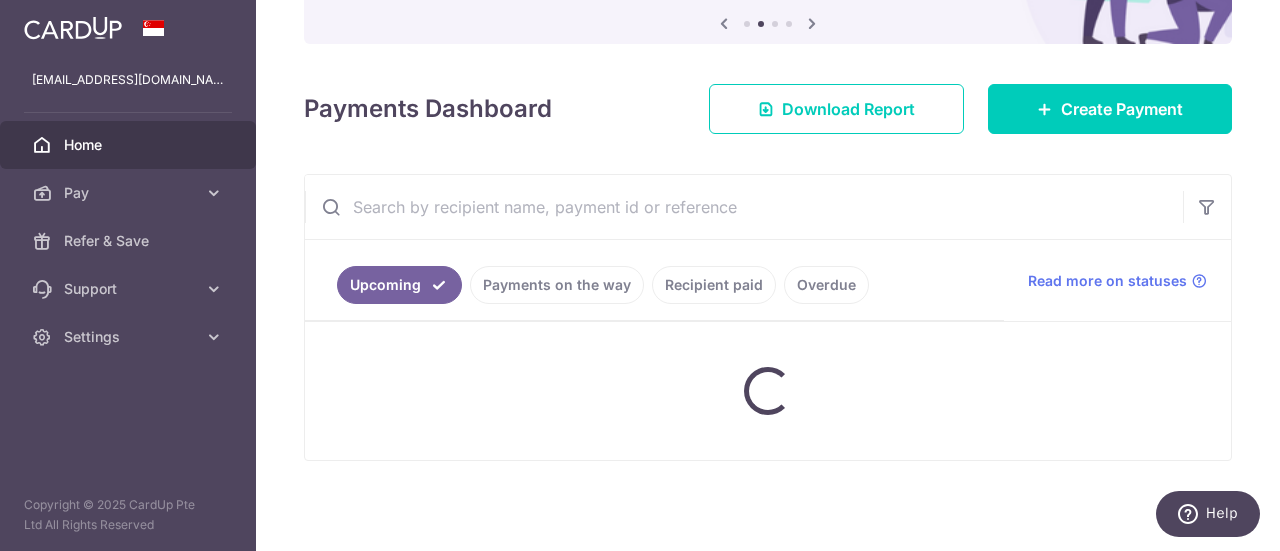 scroll, scrollTop: 262, scrollLeft: 0, axis: vertical 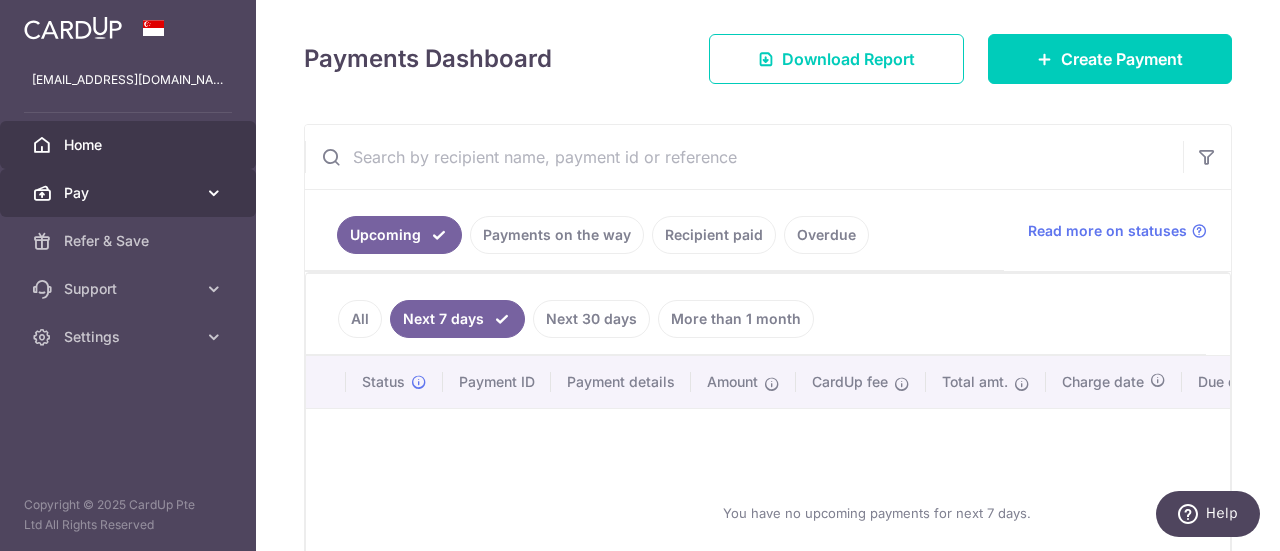 click on "Pay" at bounding box center (130, 193) 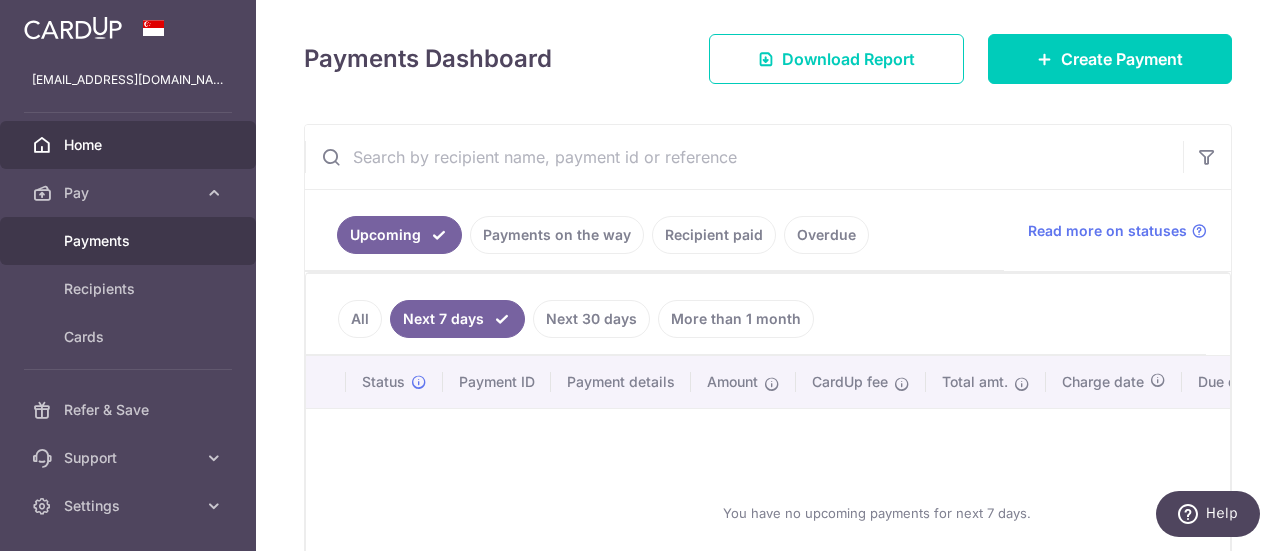 click on "Payments" at bounding box center (130, 241) 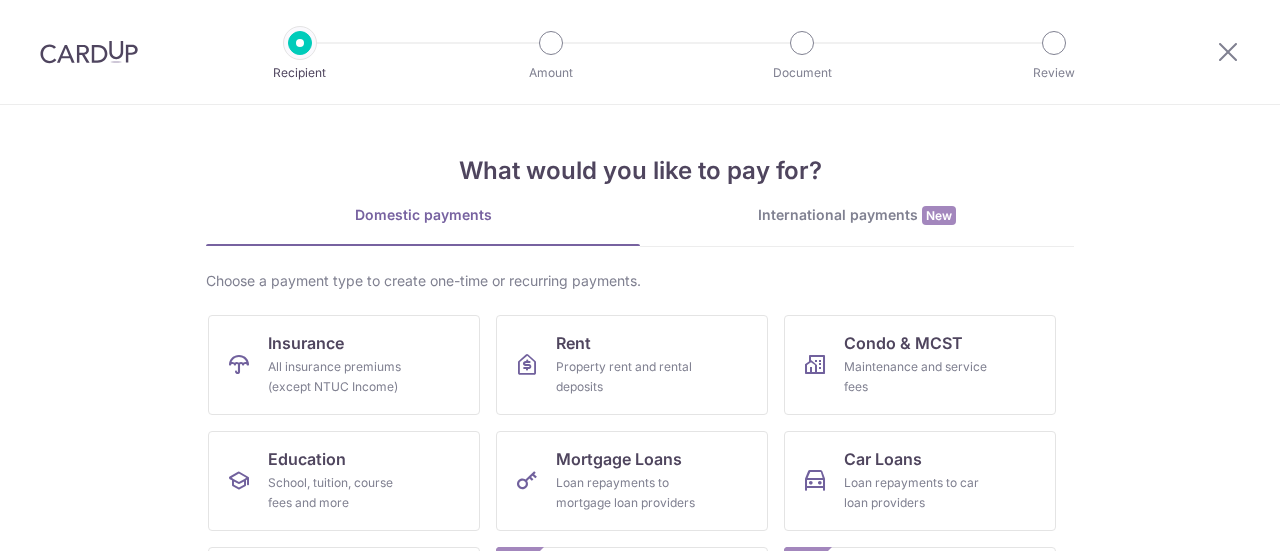 scroll, scrollTop: 0, scrollLeft: 0, axis: both 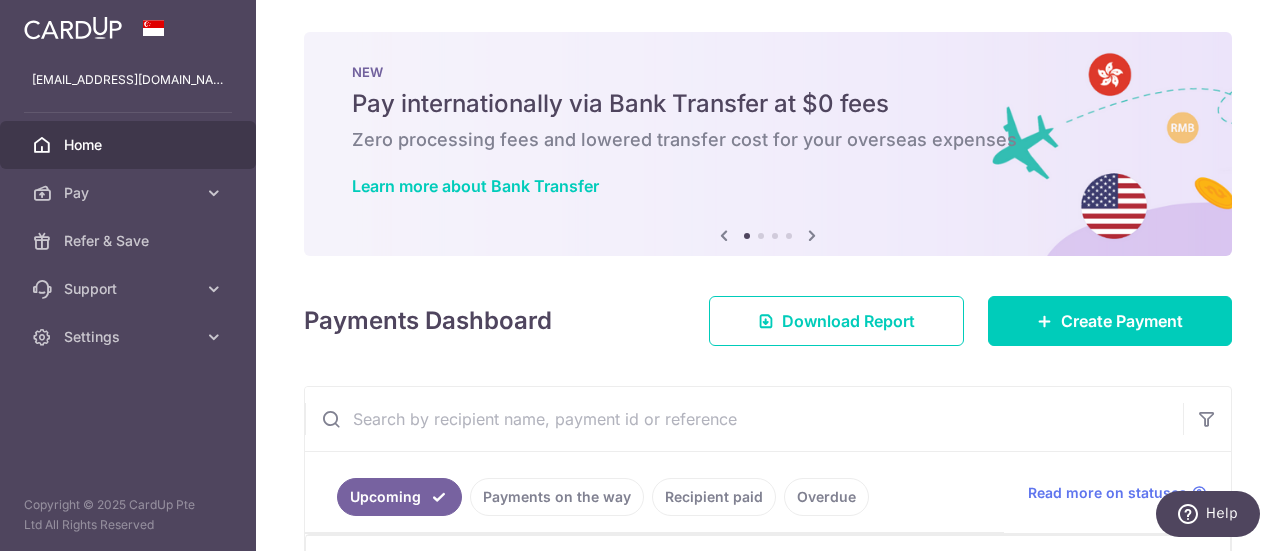 click at bounding box center [812, 235] 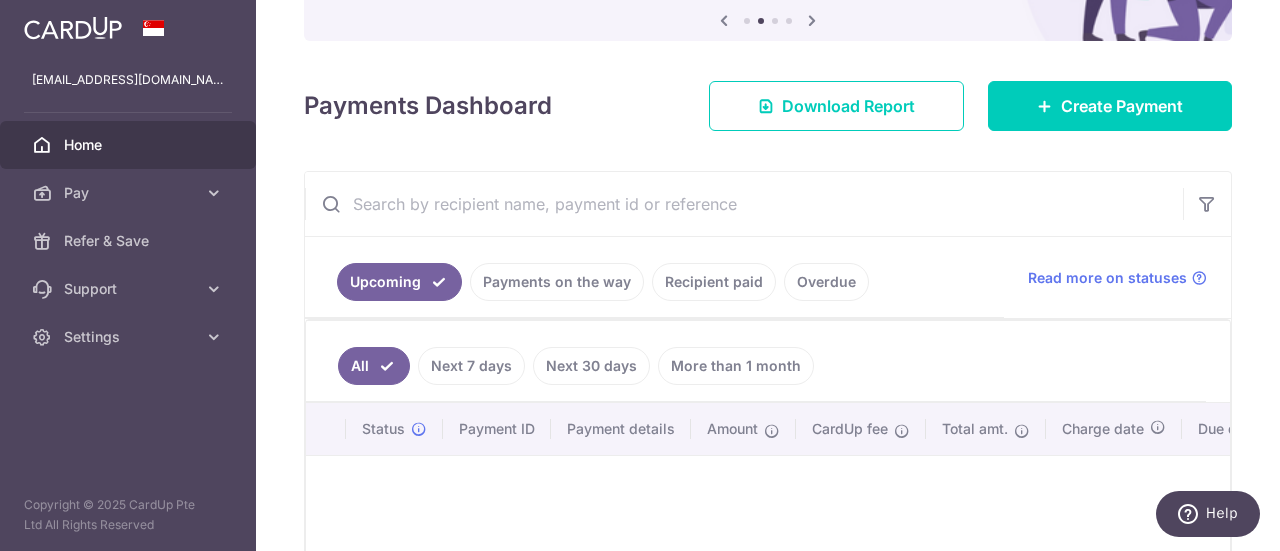 scroll, scrollTop: 208, scrollLeft: 0, axis: vertical 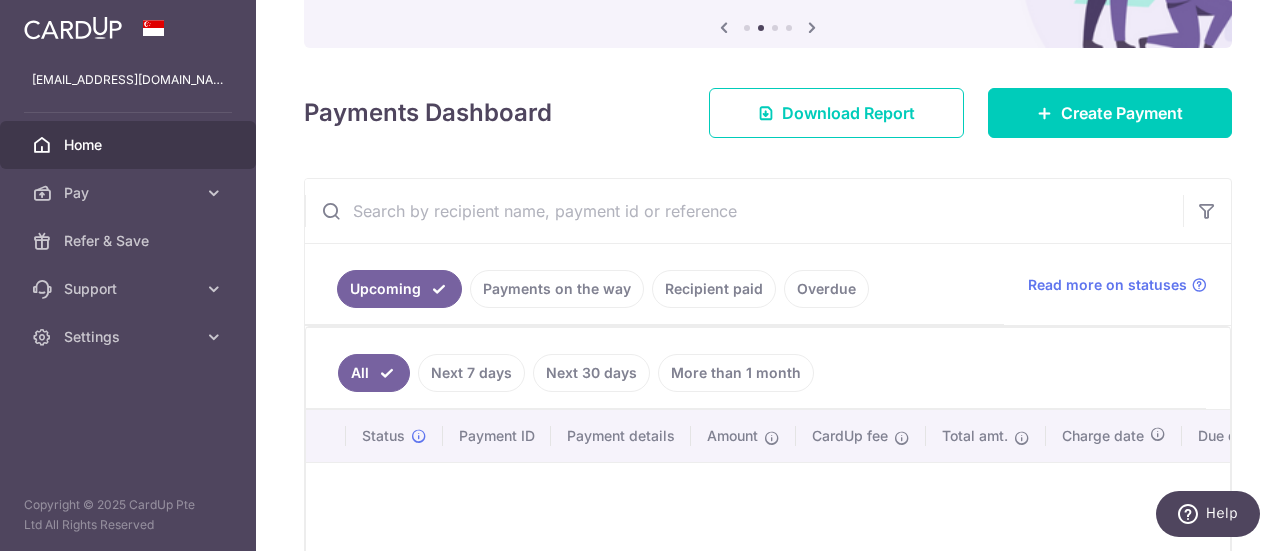 click on "Home" at bounding box center [130, 145] 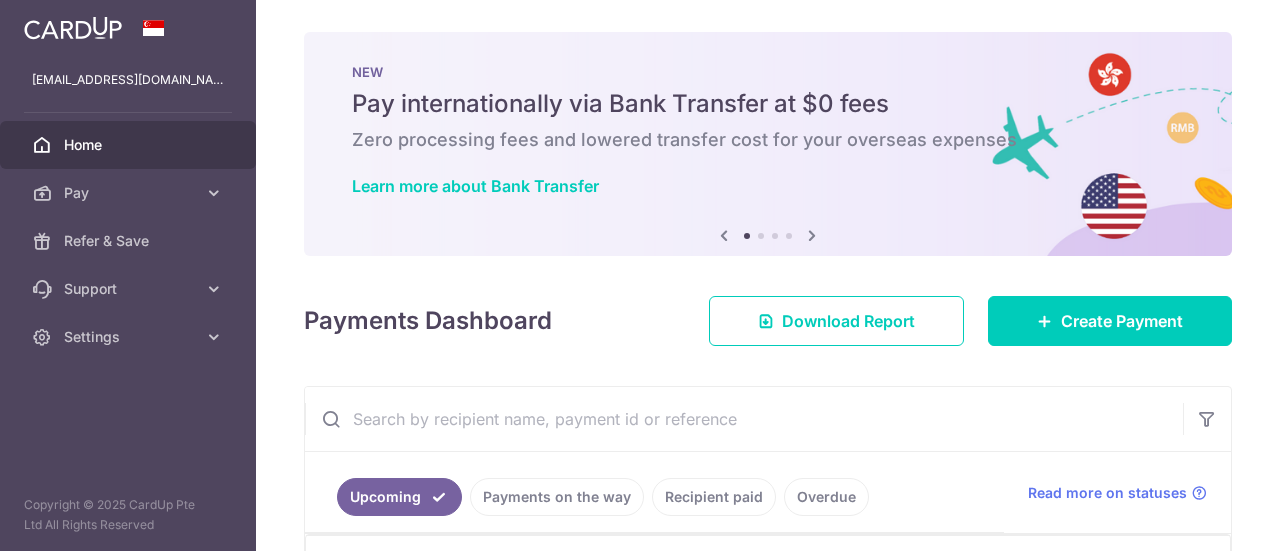 scroll, scrollTop: 0, scrollLeft: 0, axis: both 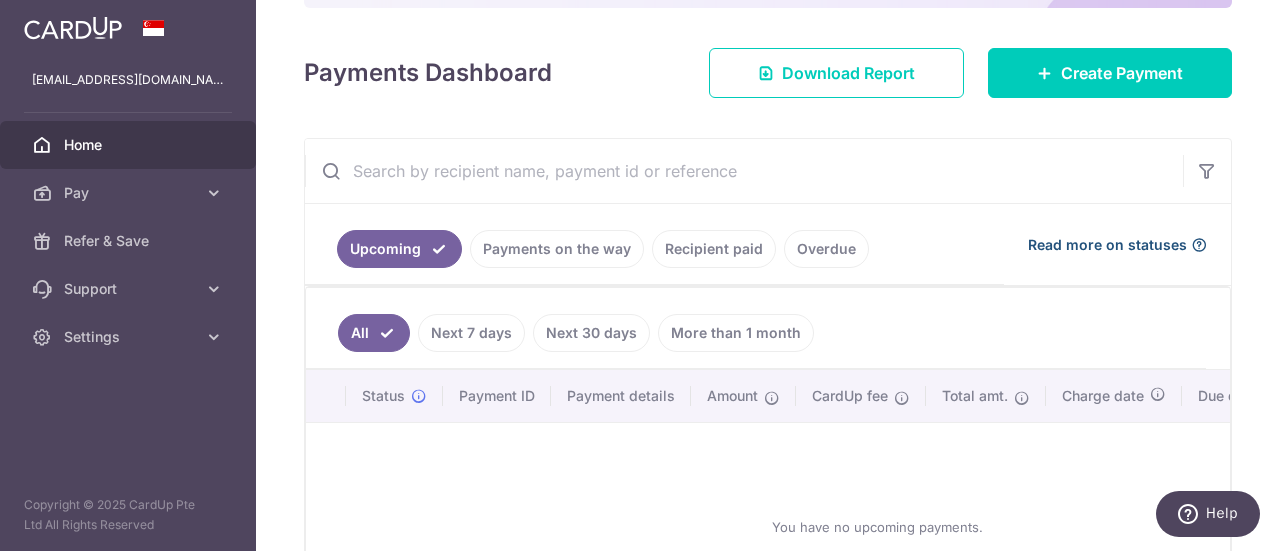 click on "Read more on statuses" at bounding box center (1107, 245) 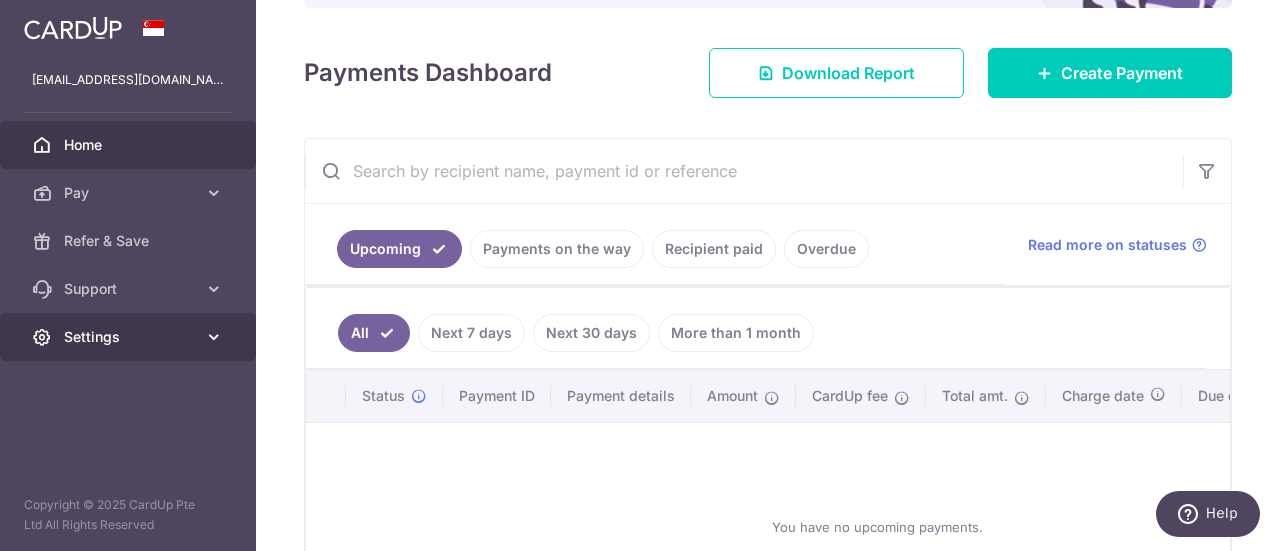 click on "Settings" at bounding box center [130, 337] 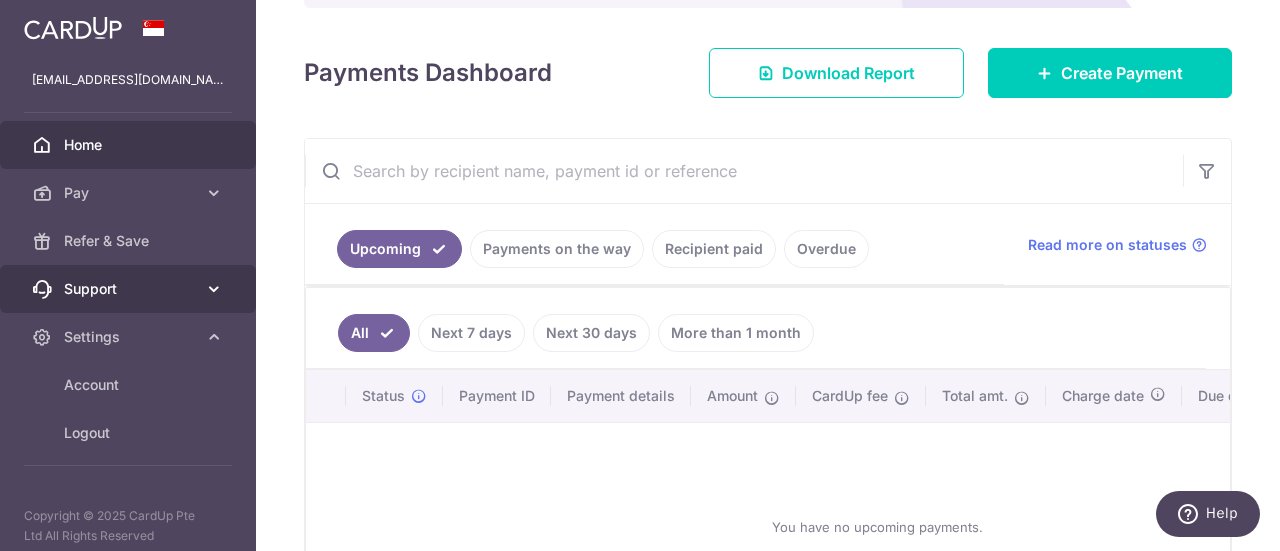click on "Support" at bounding box center [130, 289] 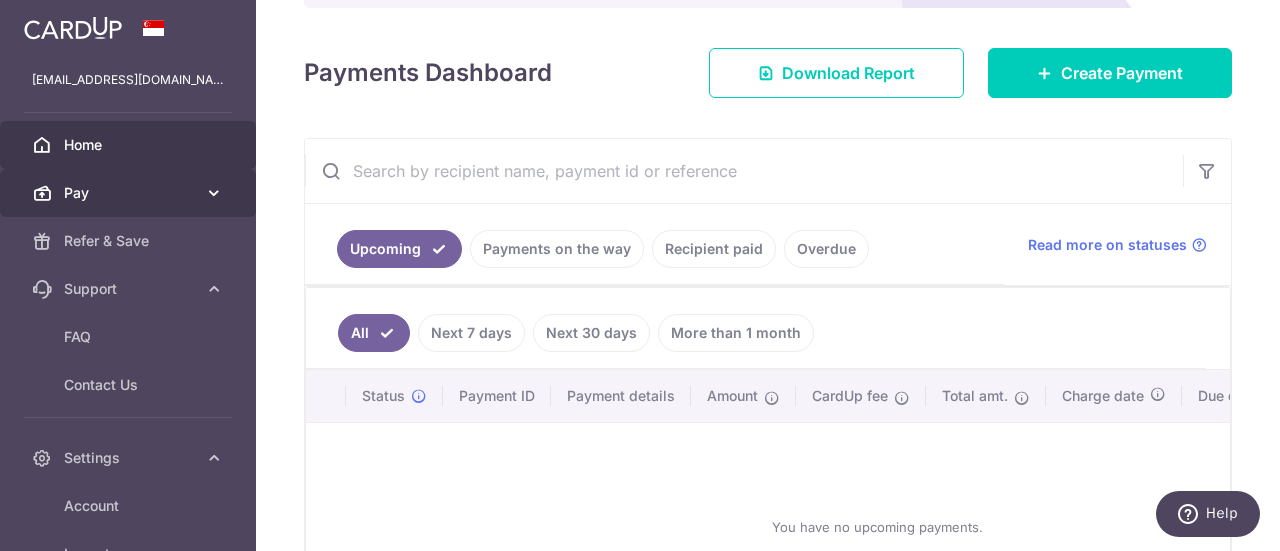 click on "Pay" at bounding box center (130, 193) 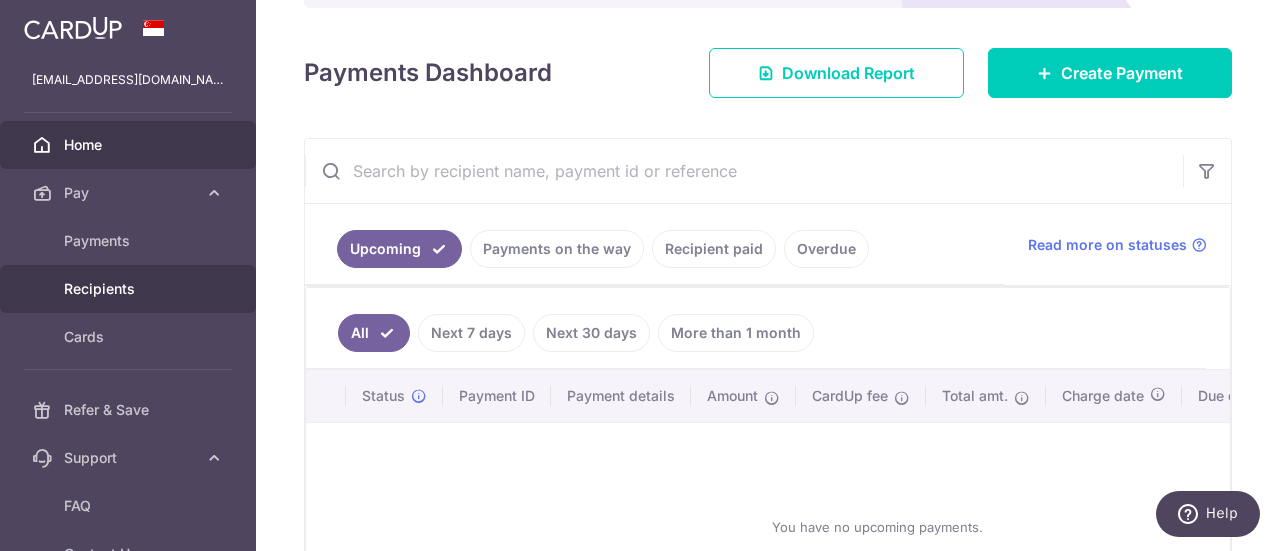 click on "Recipients" at bounding box center [130, 289] 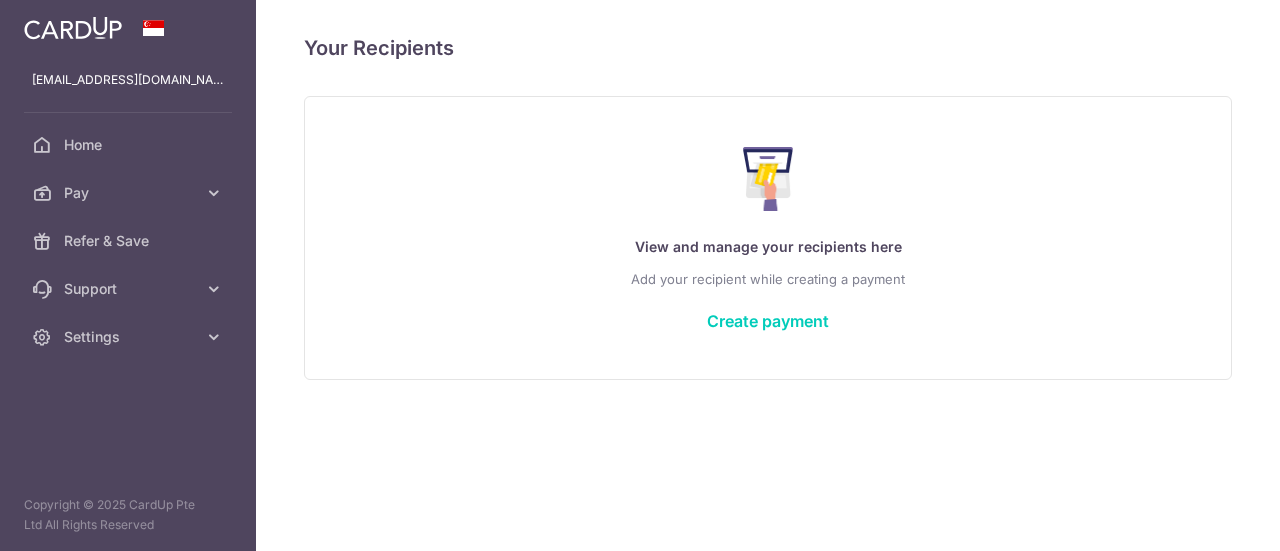 scroll, scrollTop: 0, scrollLeft: 0, axis: both 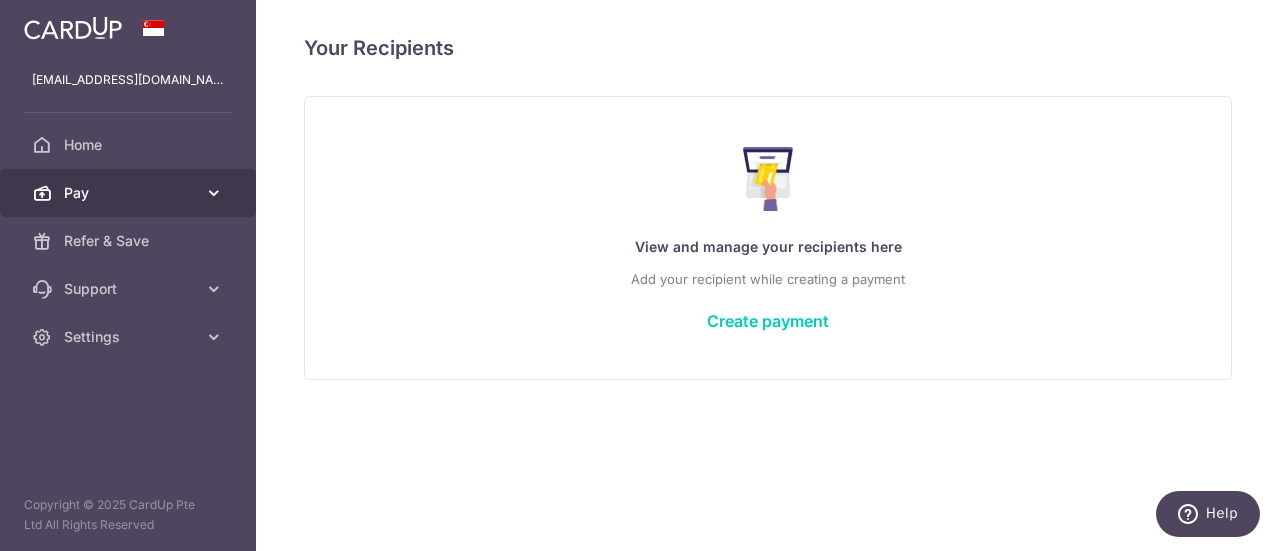 click on "Pay" at bounding box center [130, 193] 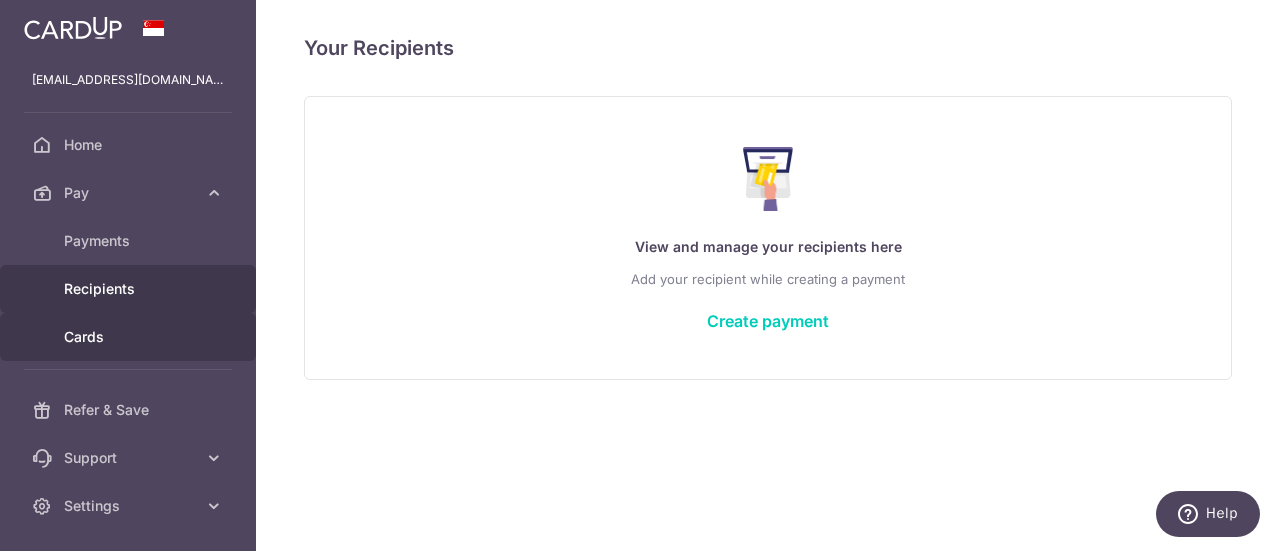 click on "Cards" at bounding box center (130, 337) 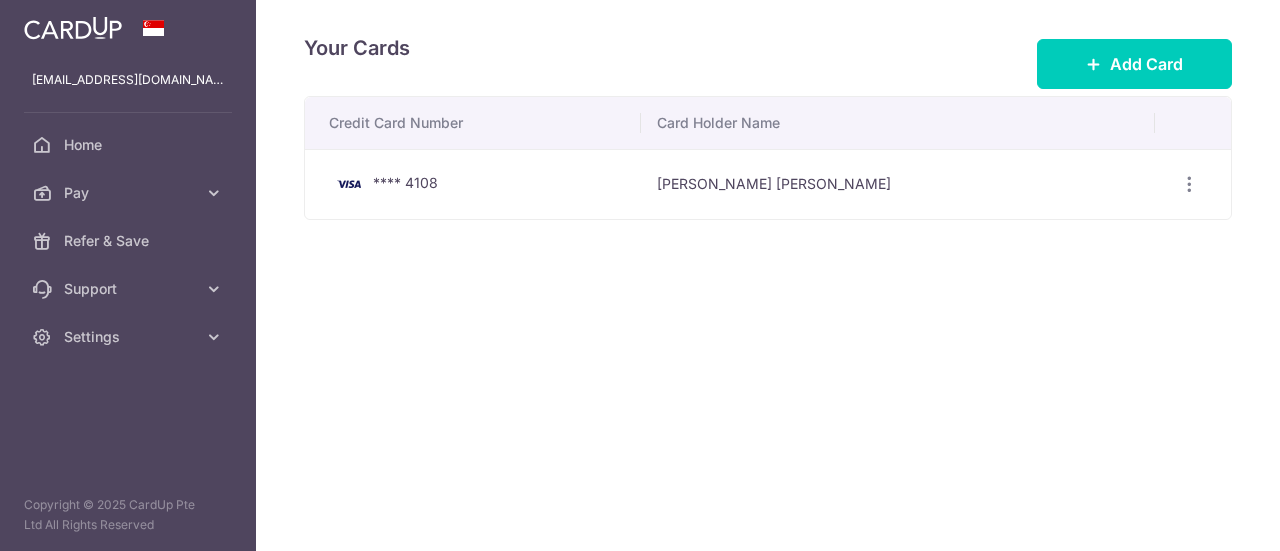 scroll, scrollTop: 0, scrollLeft: 0, axis: both 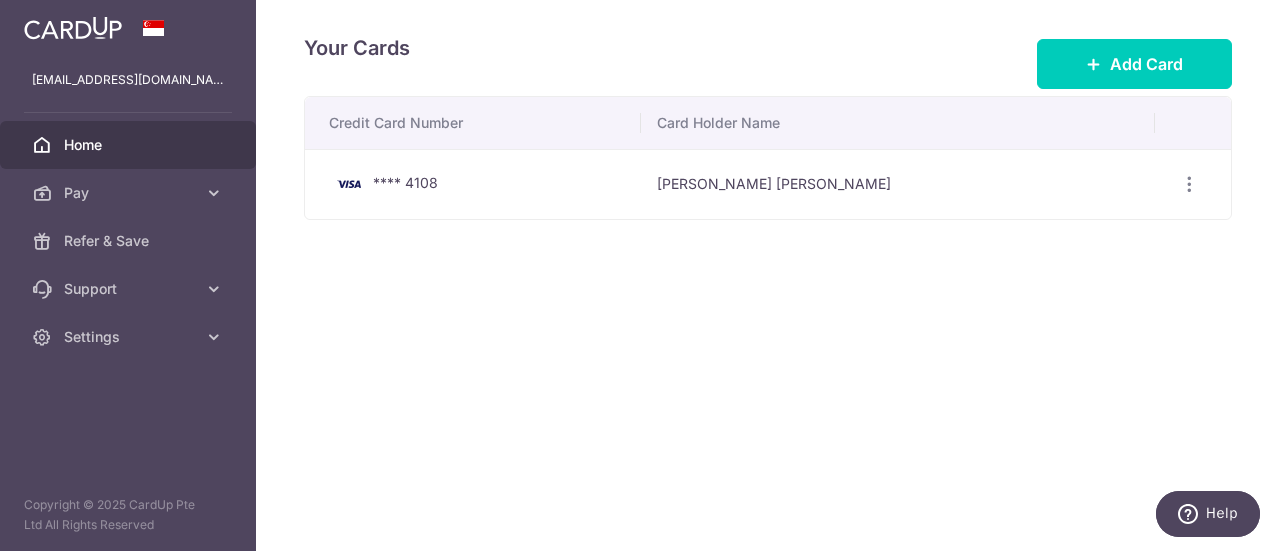 click on "Home" at bounding box center [130, 145] 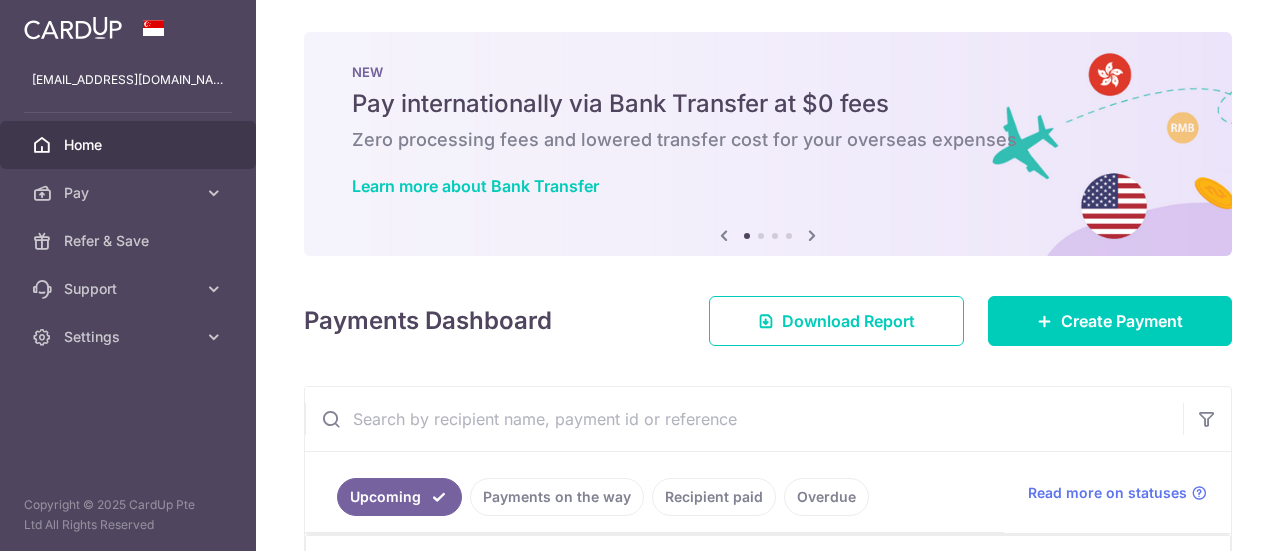 scroll, scrollTop: 0, scrollLeft: 0, axis: both 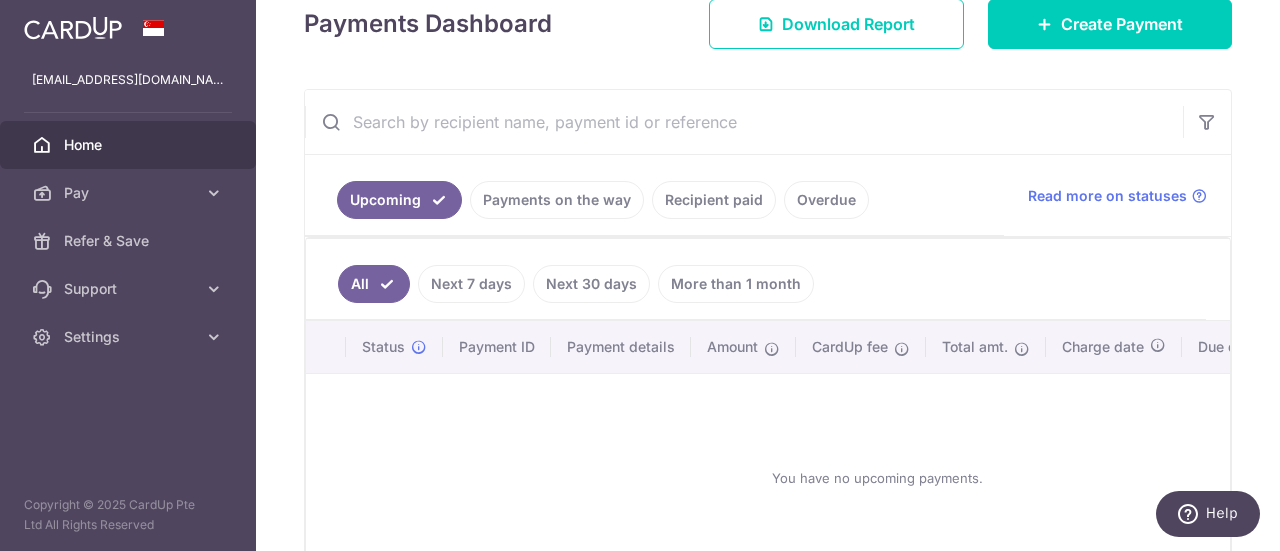 click on "Next 7 days" at bounding box center (471, 284) 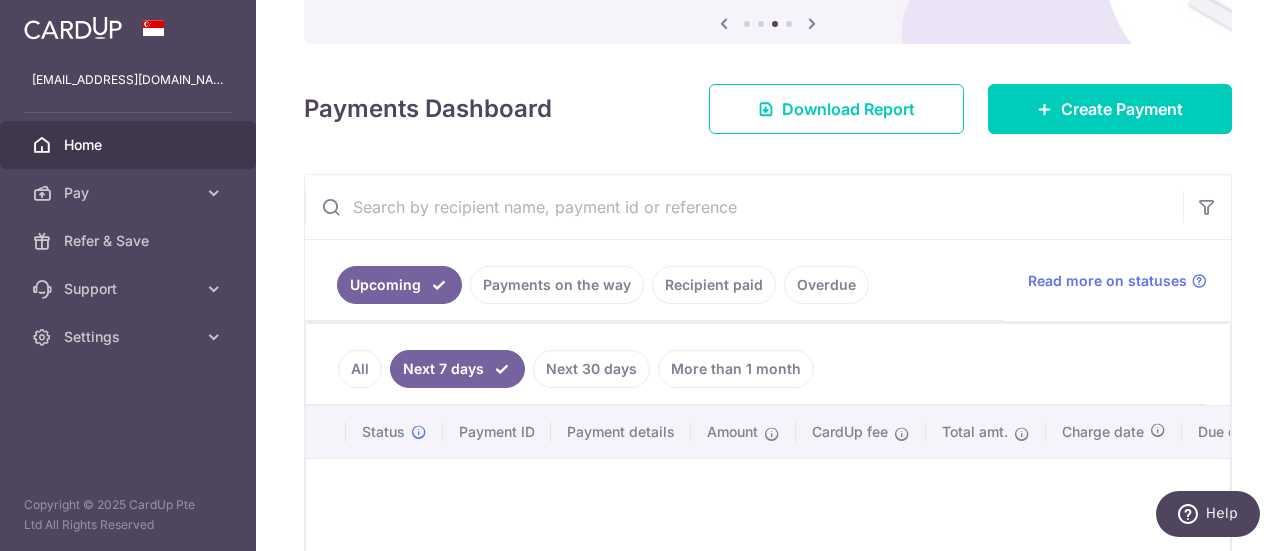 scroll, scrollTop: 297, scrollLeft: 0, axis: vertical 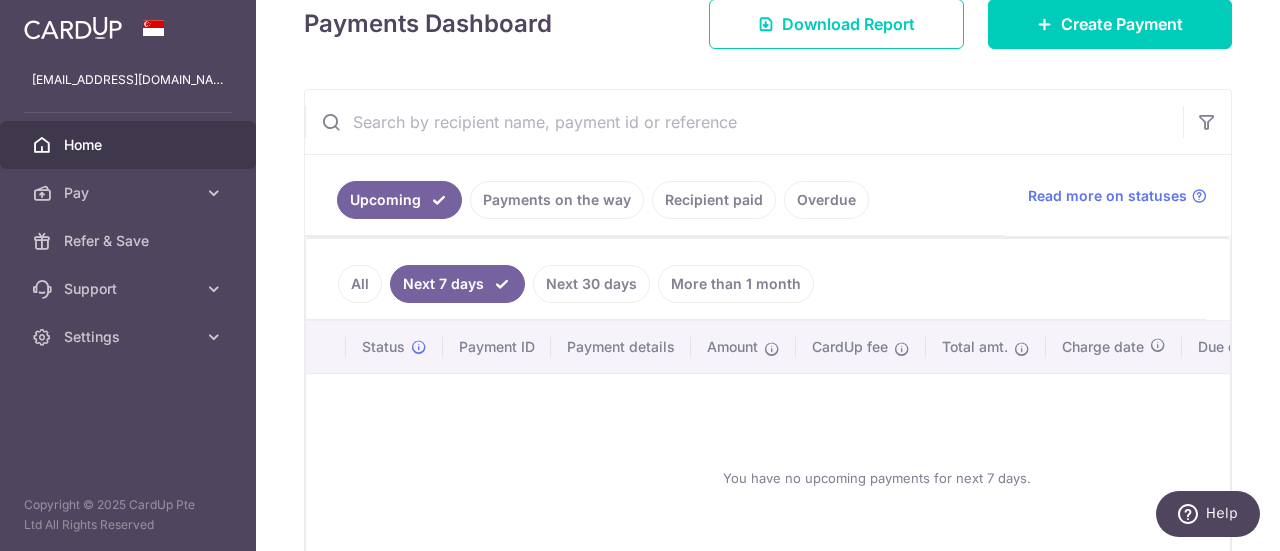 click on "Next 30 days" at bounding box center [591, 284] 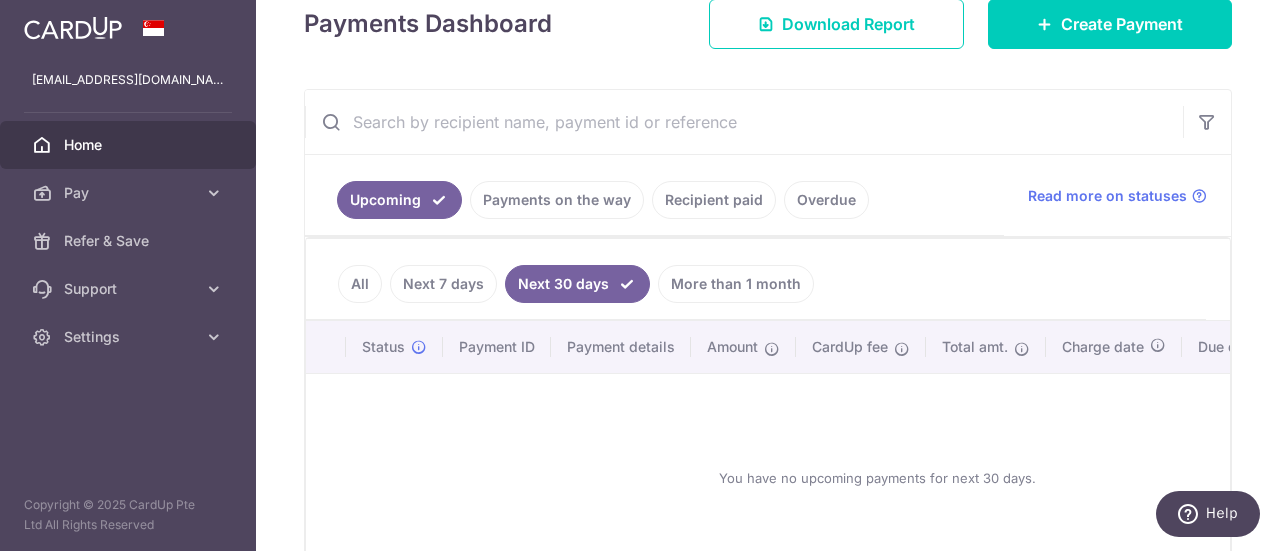click on "More than 1 month" at bounding box center (736, 284) 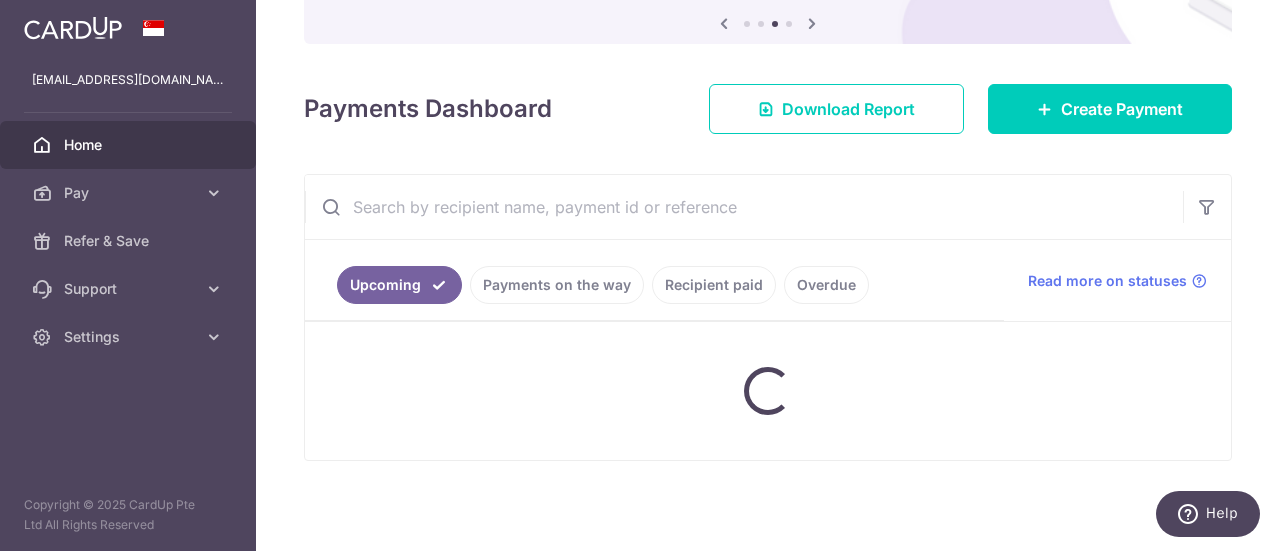 scroll, scrollTop: 297, scrollLeft: 0, axis: vertical 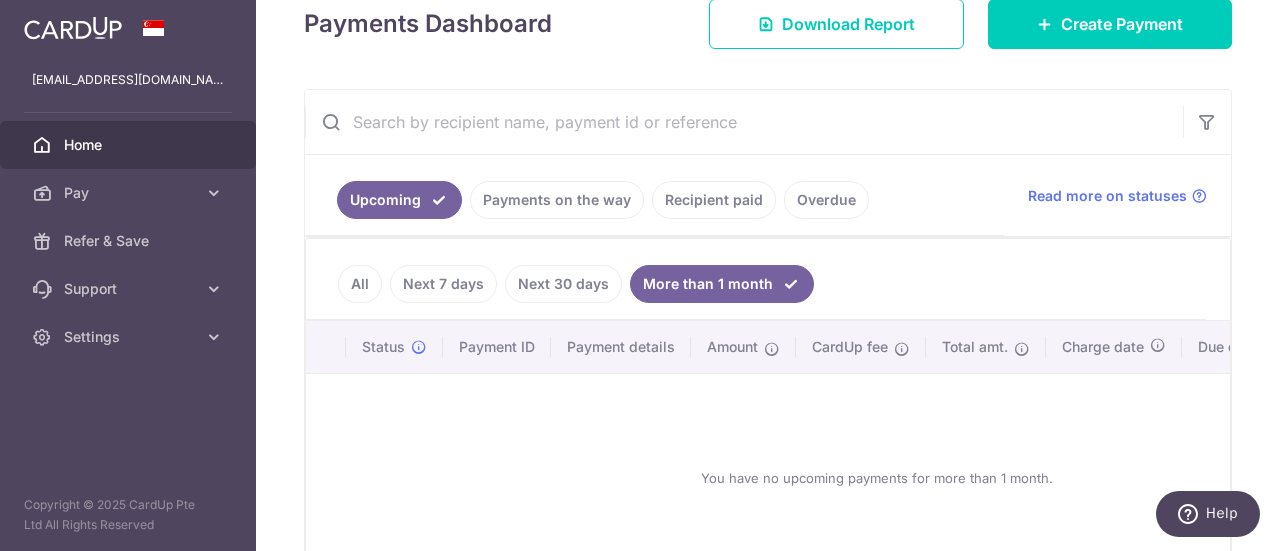 click at bounding box center [744, 122] 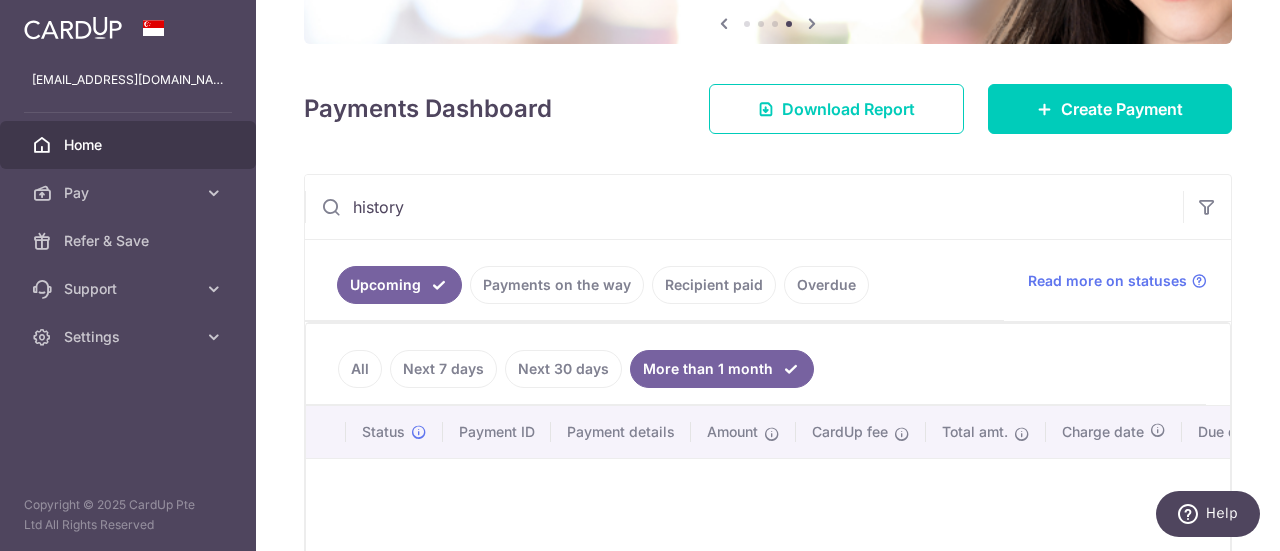scroll, scrollTop: 297, scrollLeft: 0, axis: vertical 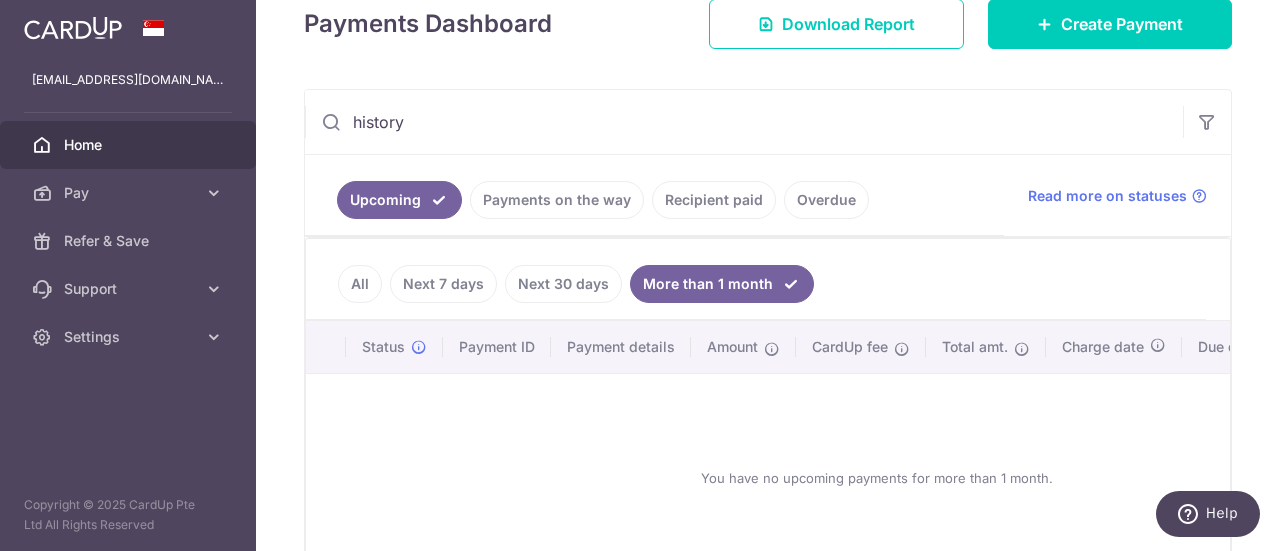 type on "history" 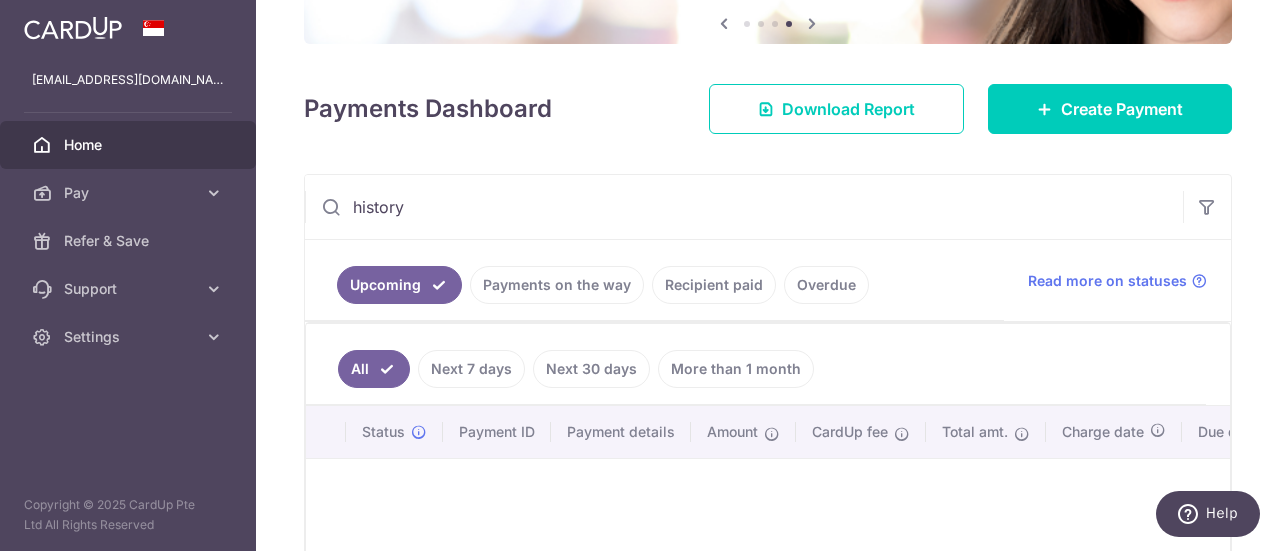 scroll, scrollTop: 297, scrollLeft: 0, axis: vertical 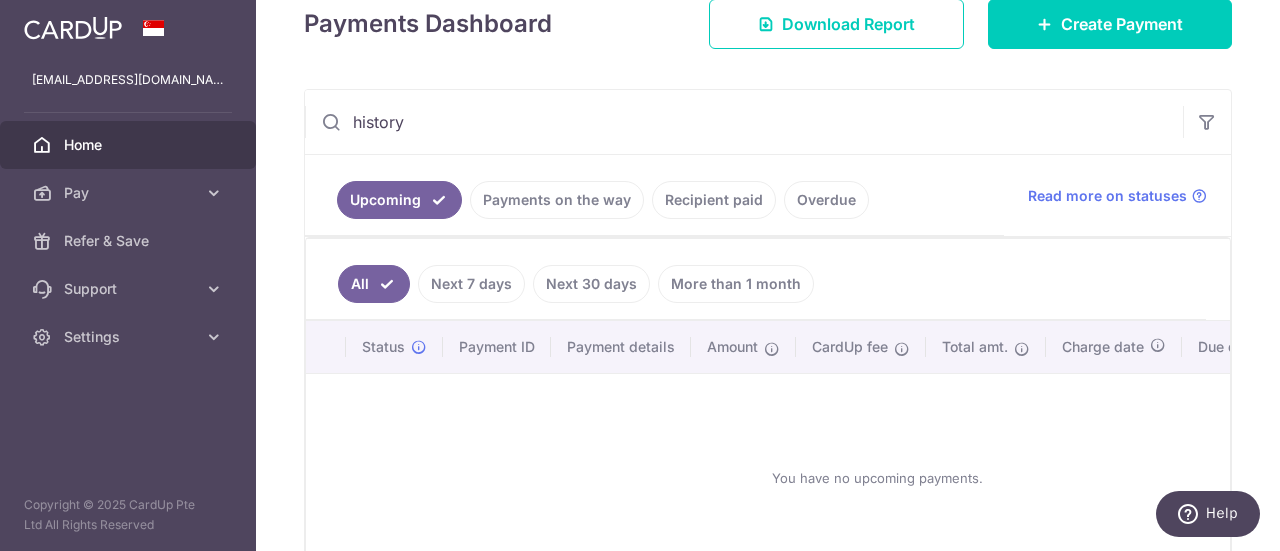 click on "Home" at bounding box center [130, 145] 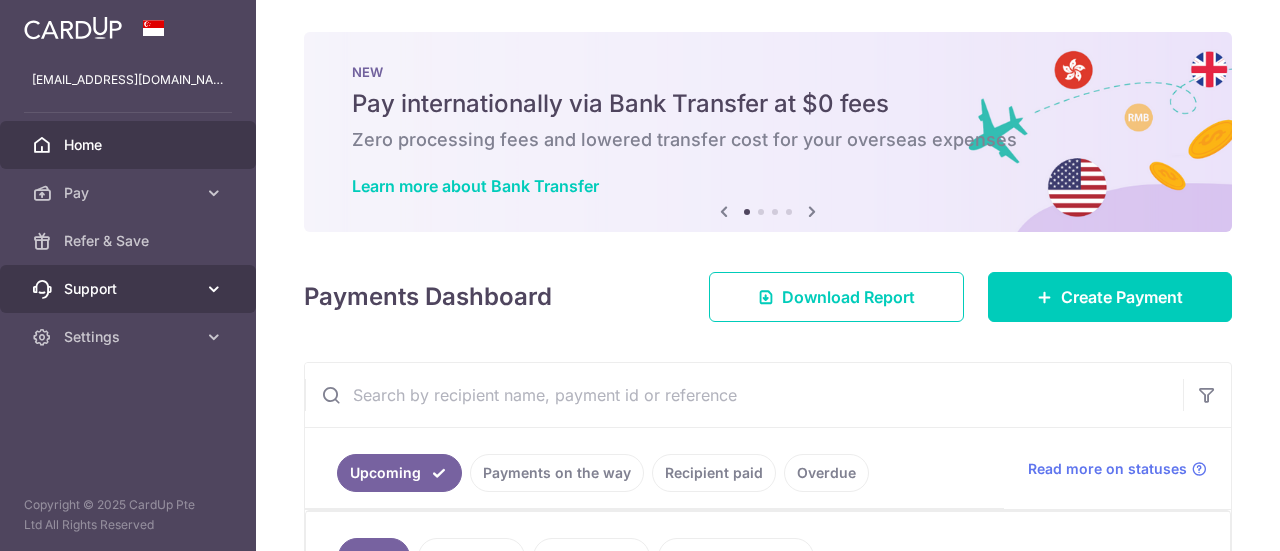 scroll, scrollTop: 0, scrollLeft: 0, axis: both 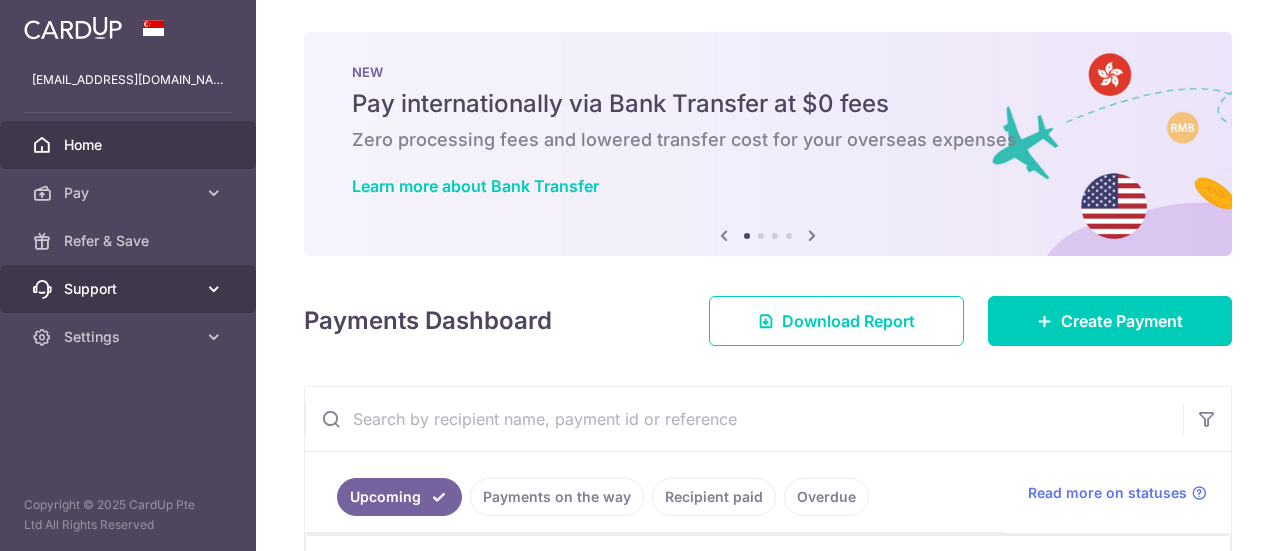 click on "Support" at bounding box center (130, 289) 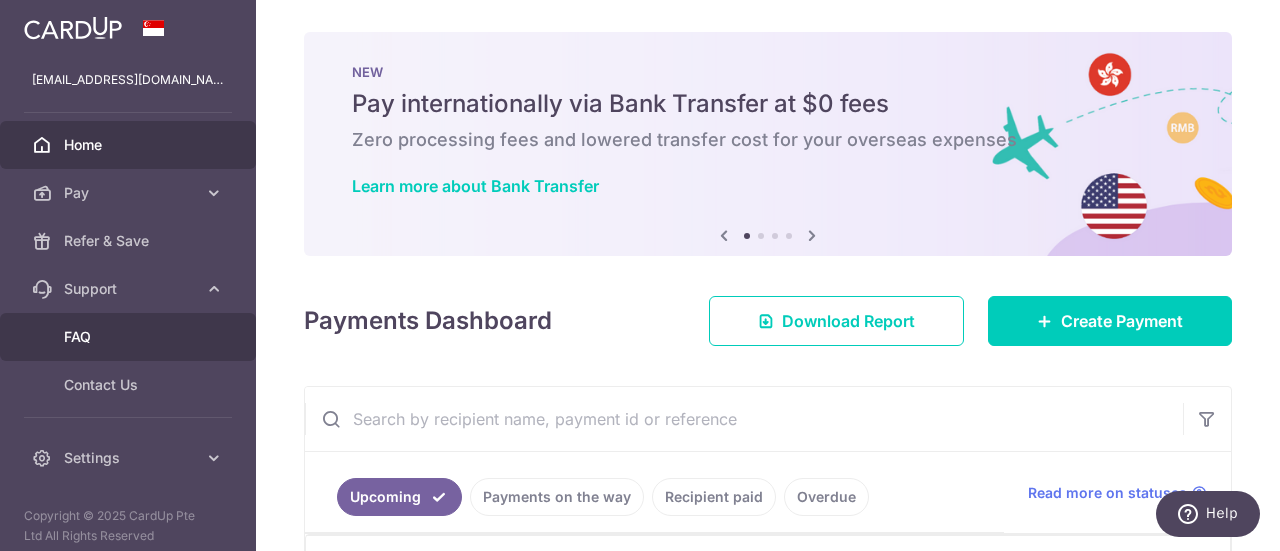 click on "FAQ" at bounding box center (128, 337) 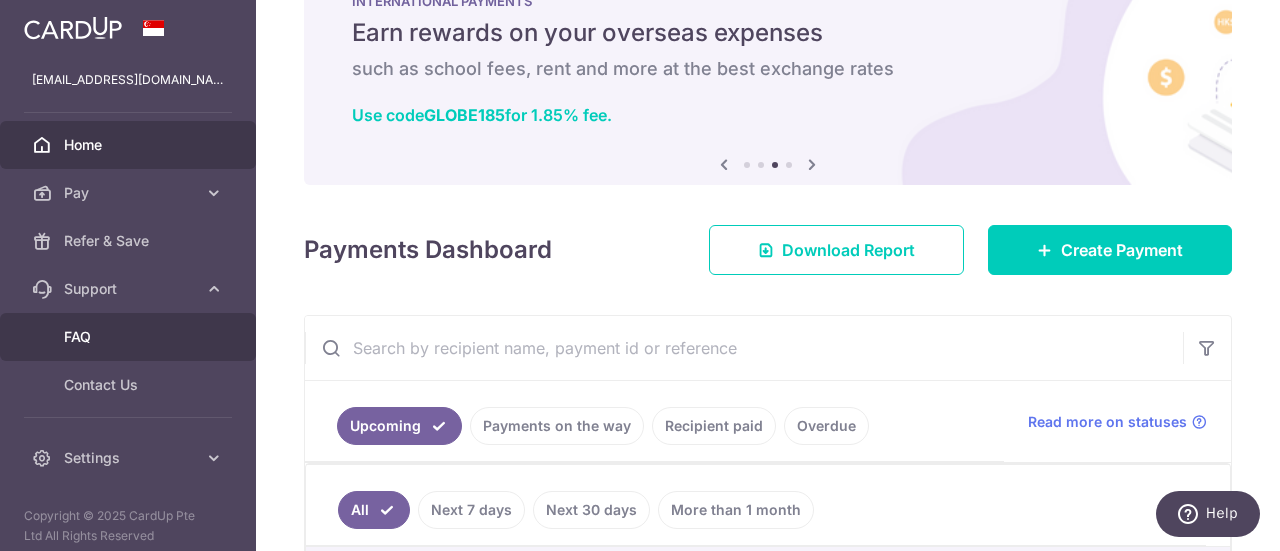 scroll, scrollTop: 0, scrollLeft: 0, axis: both 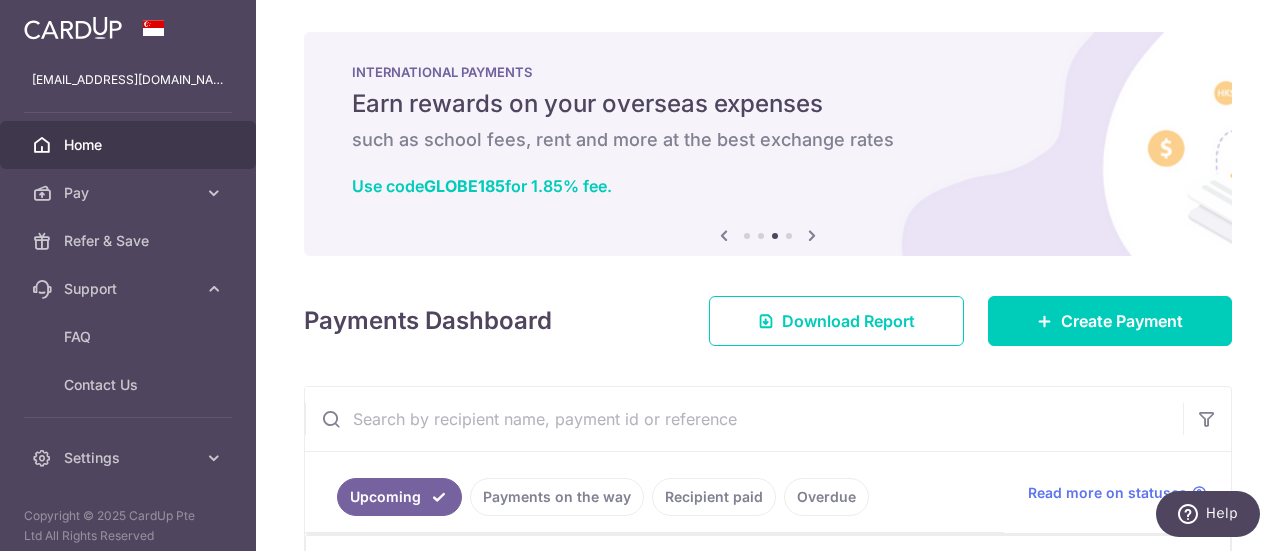 click at bounding box center (812, 235) 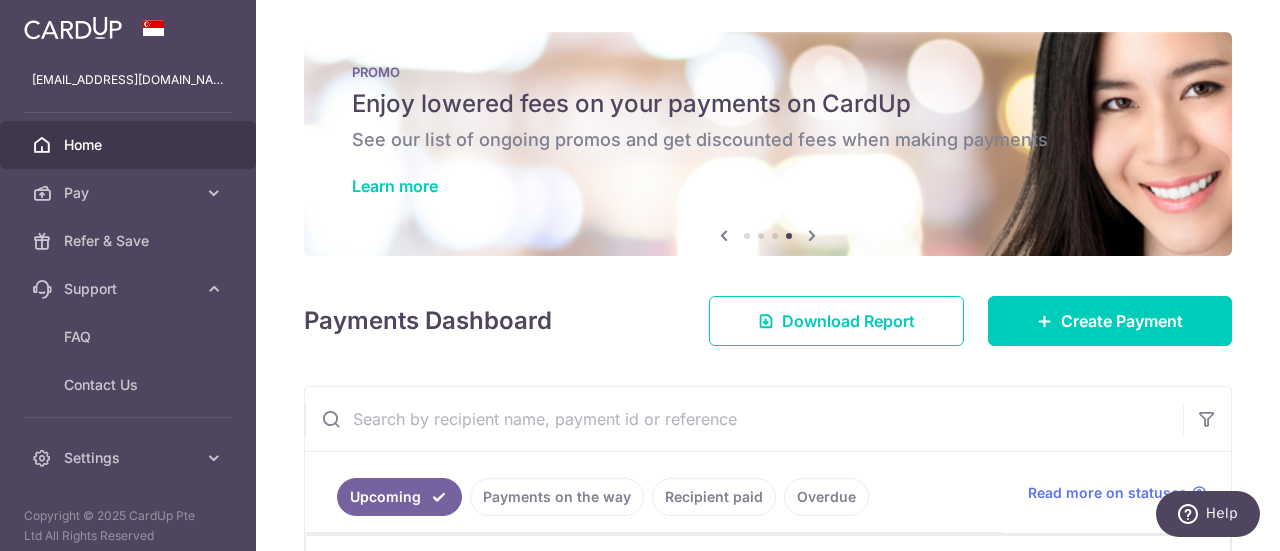 click at bounding box center (724, 235) 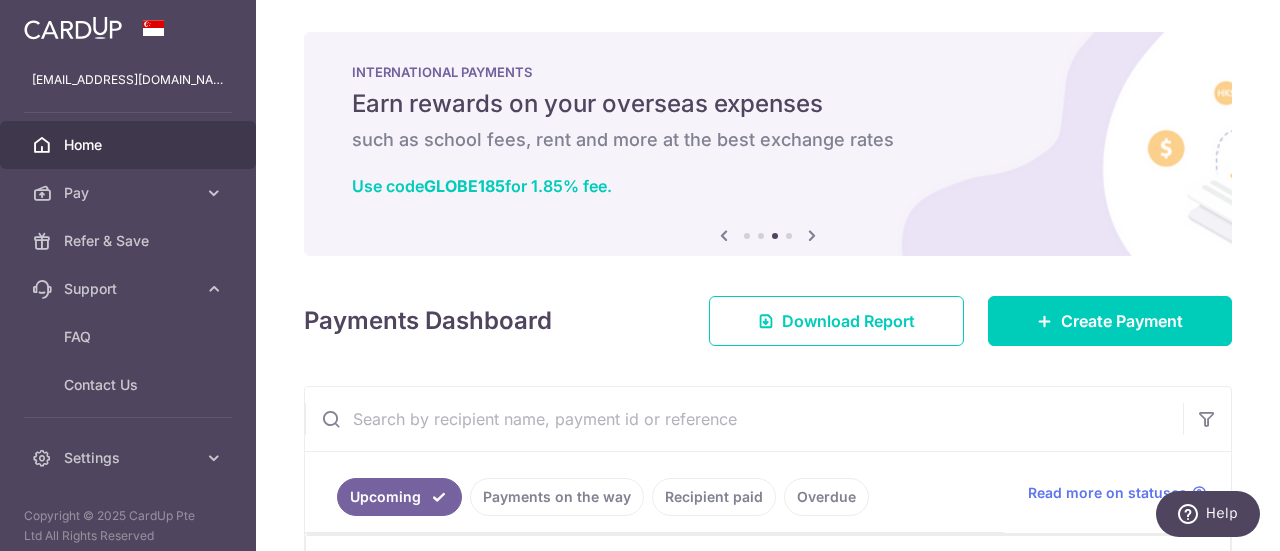 click at bounding box center (724, 235) 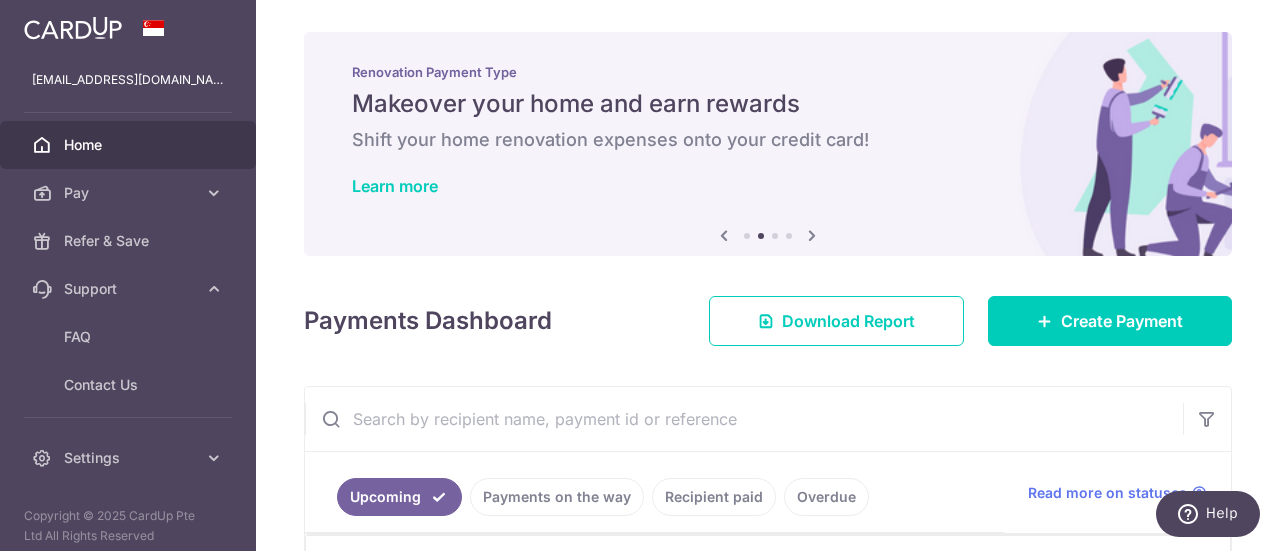 click at bounding box center (724, 235) 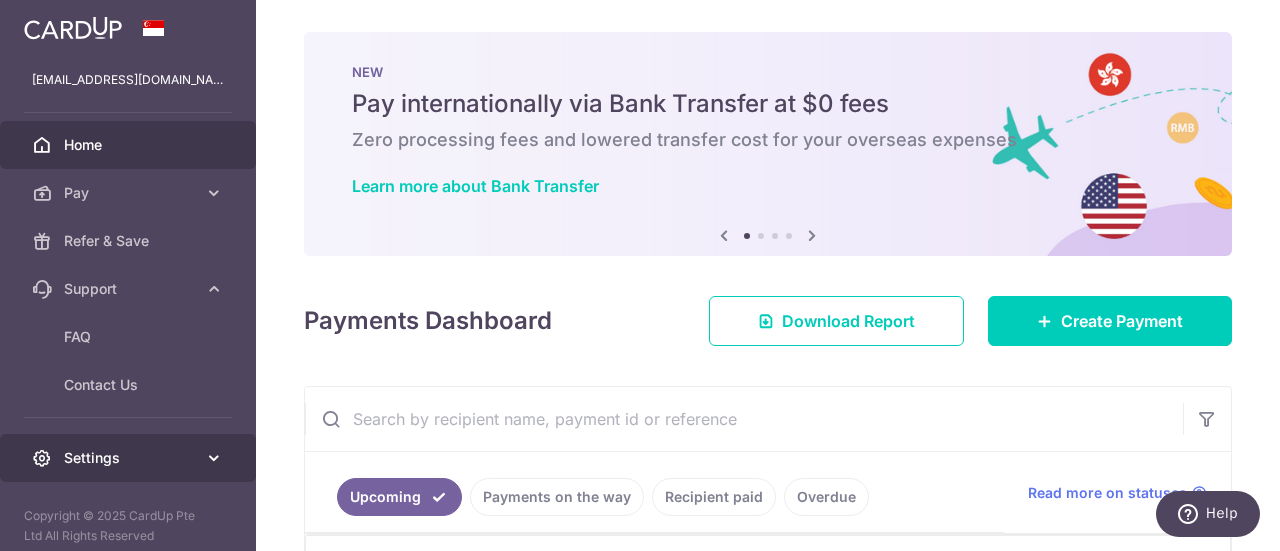 click on "Settings" at bounding box center (130, 458) 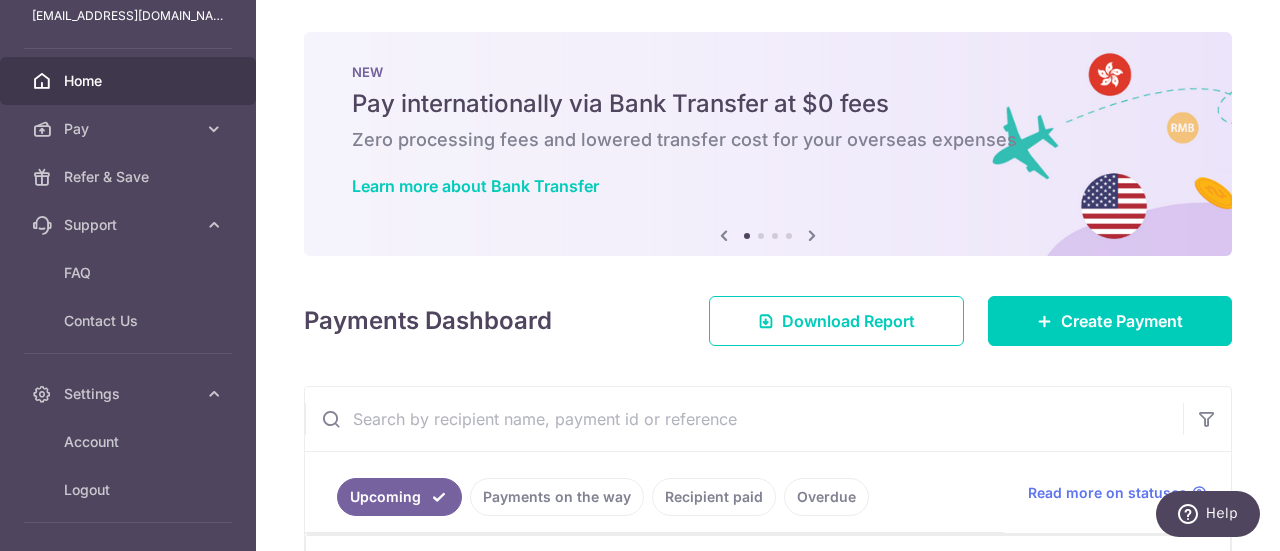 scroll, scrollTop: 130, scrollLeft: 0, axis: vertical 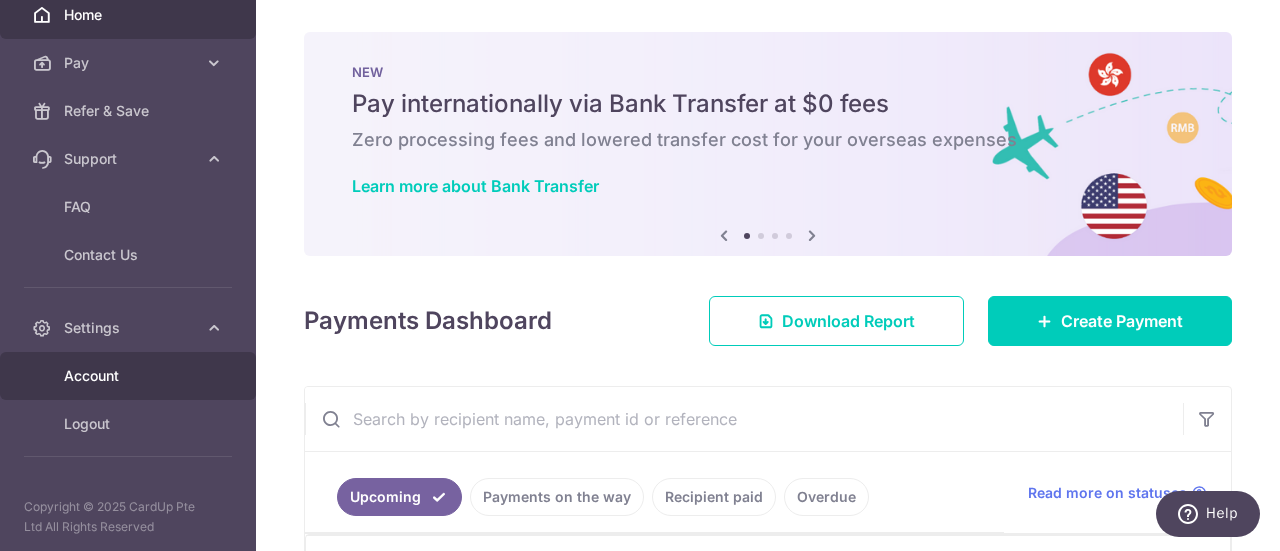 click on "Account" at bounding box center [130, 376] 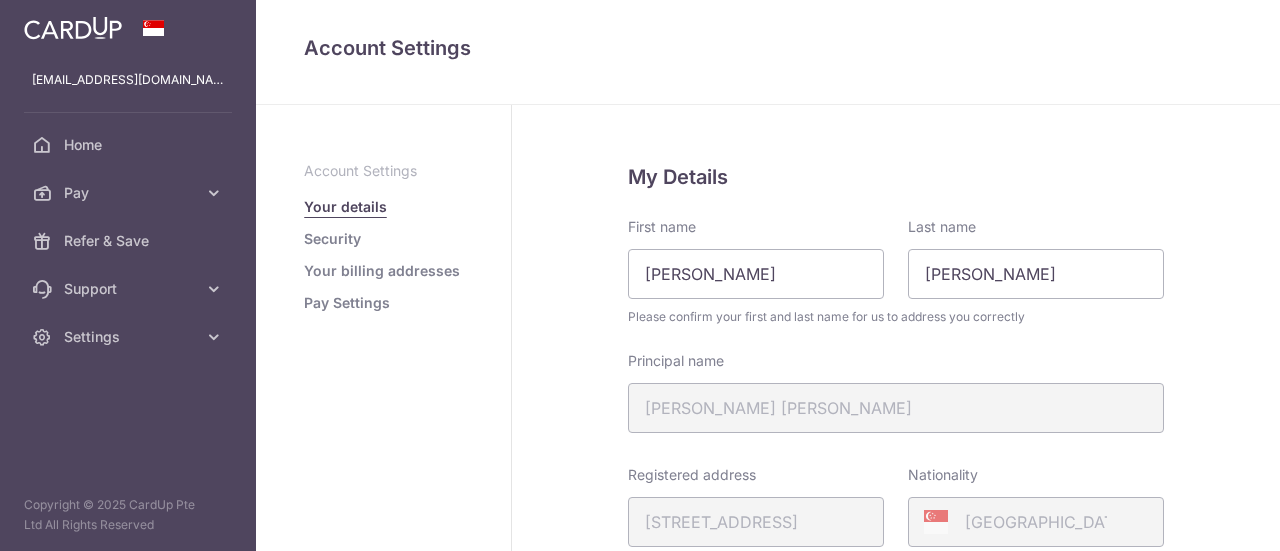 scroll, scrollTop: 0, scrollLeft: 0, axis: both 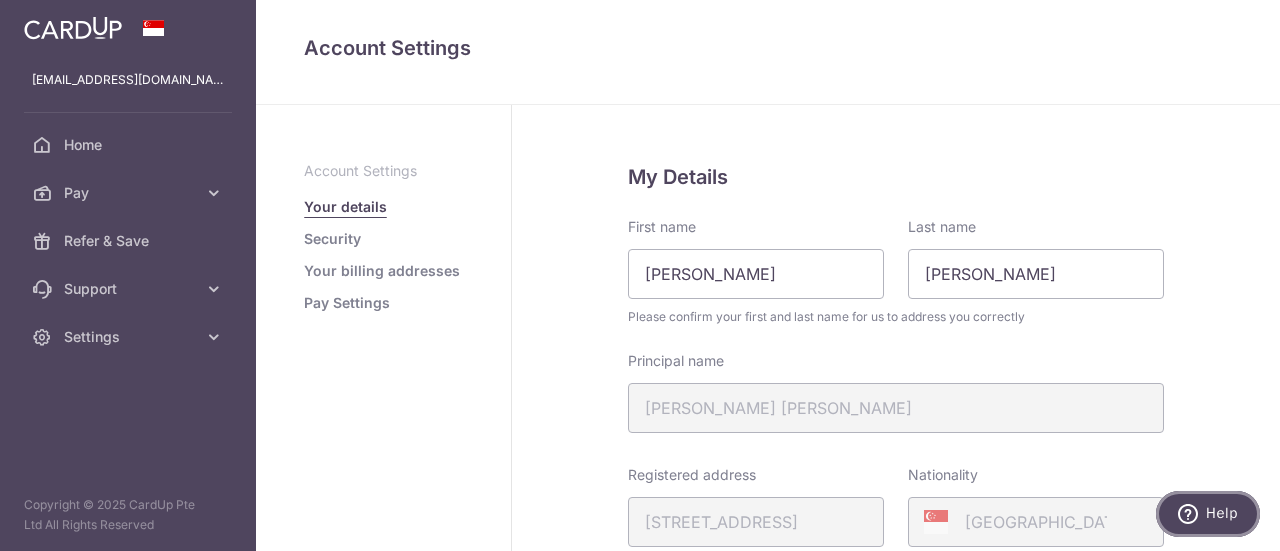 click on "Help" at bounding box center (1222, 513) 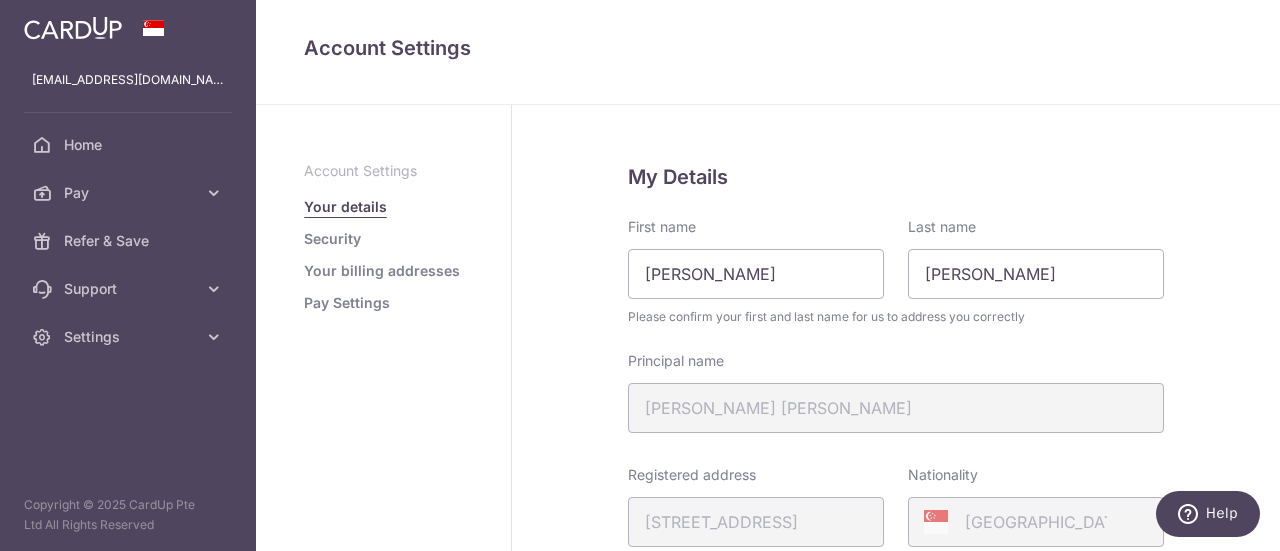 scroll, scrollTop: 0, scrollLeft: 0, axis: both 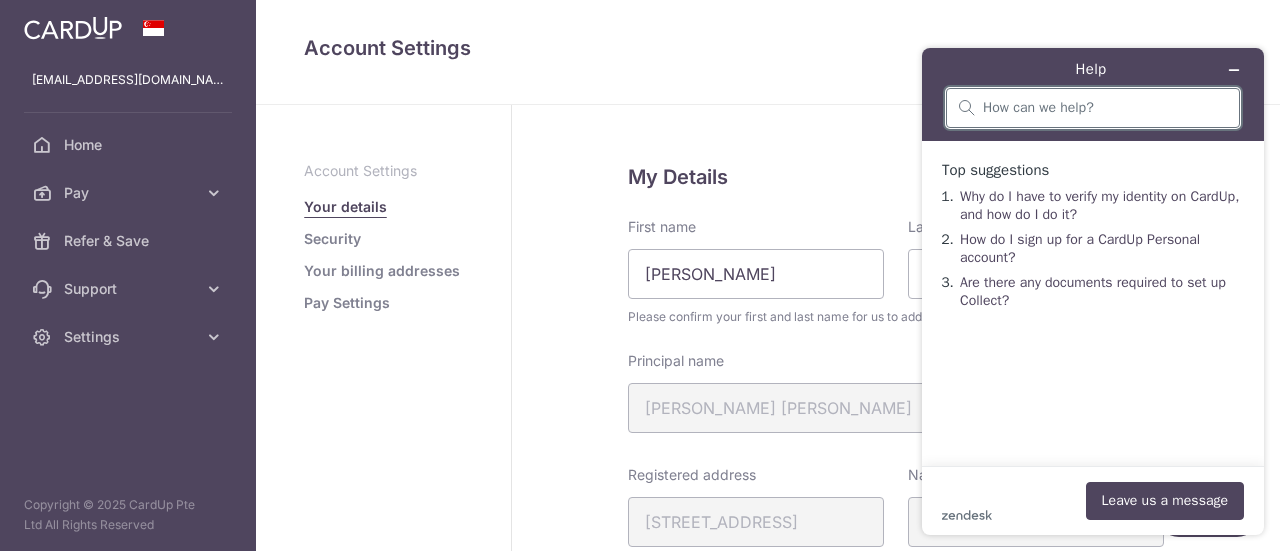 paste on "txn_37aa130d9e6" 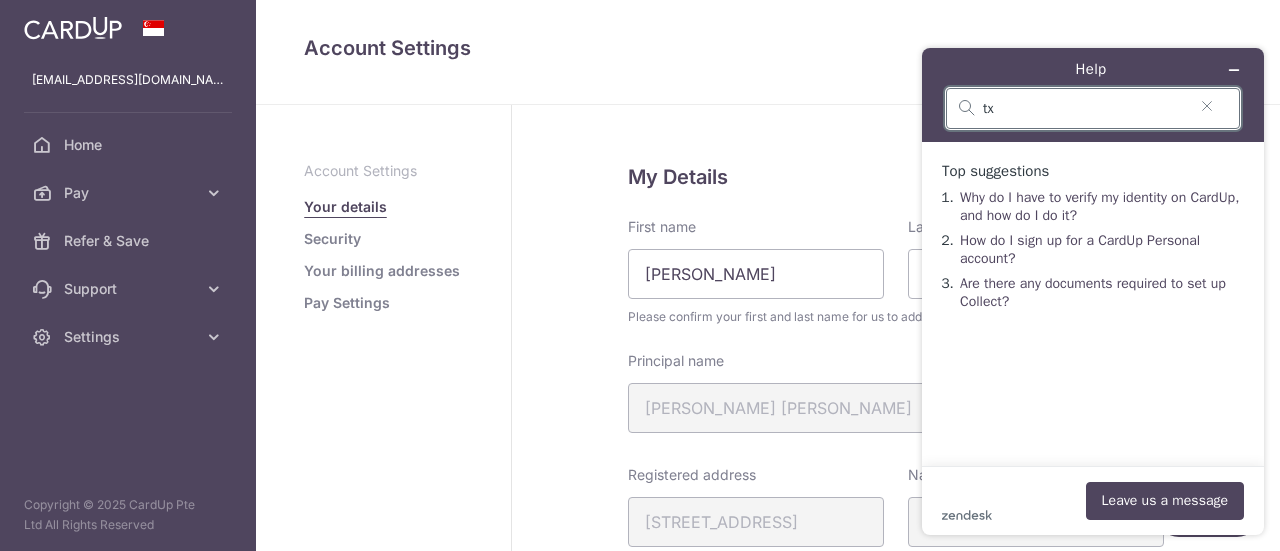 type on "t" 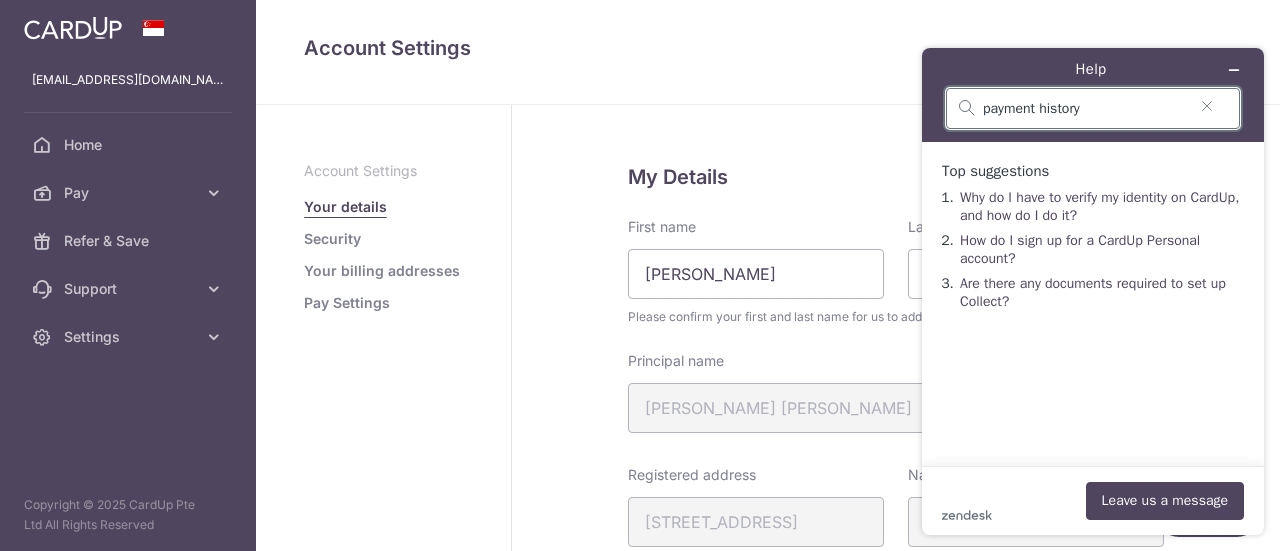 type on "payment history" 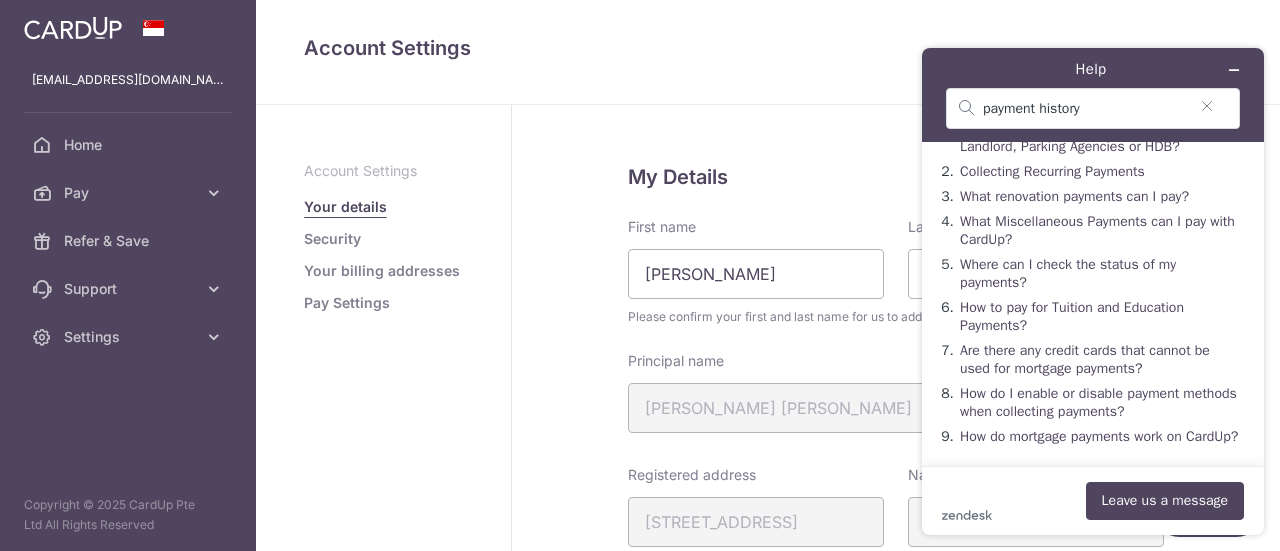 scroll, scrollTop: 96, scrollLeft: 0, axis: vertical 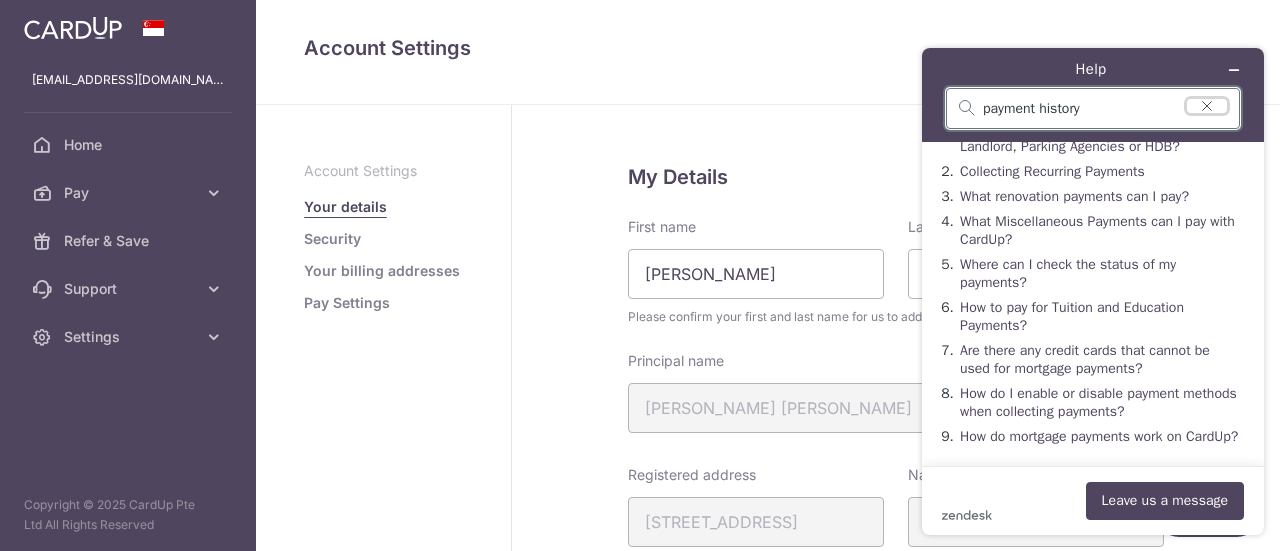 drag, startPoint x: 1209, startPoint y: 103, endPoint x: 924, endPoint y: 59, distance: 288.3765 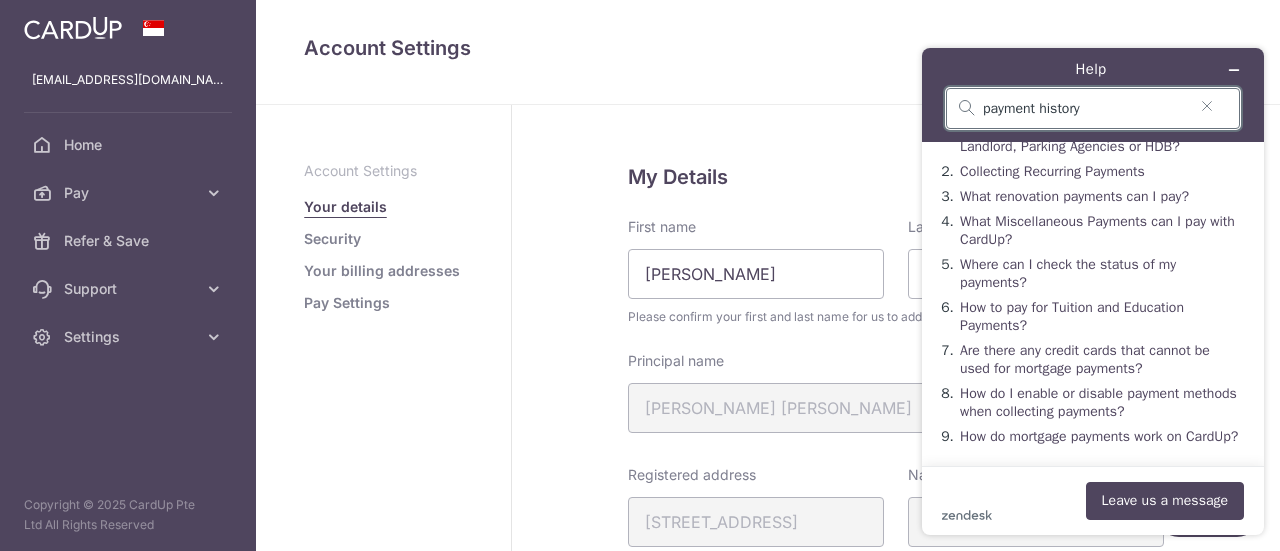 type 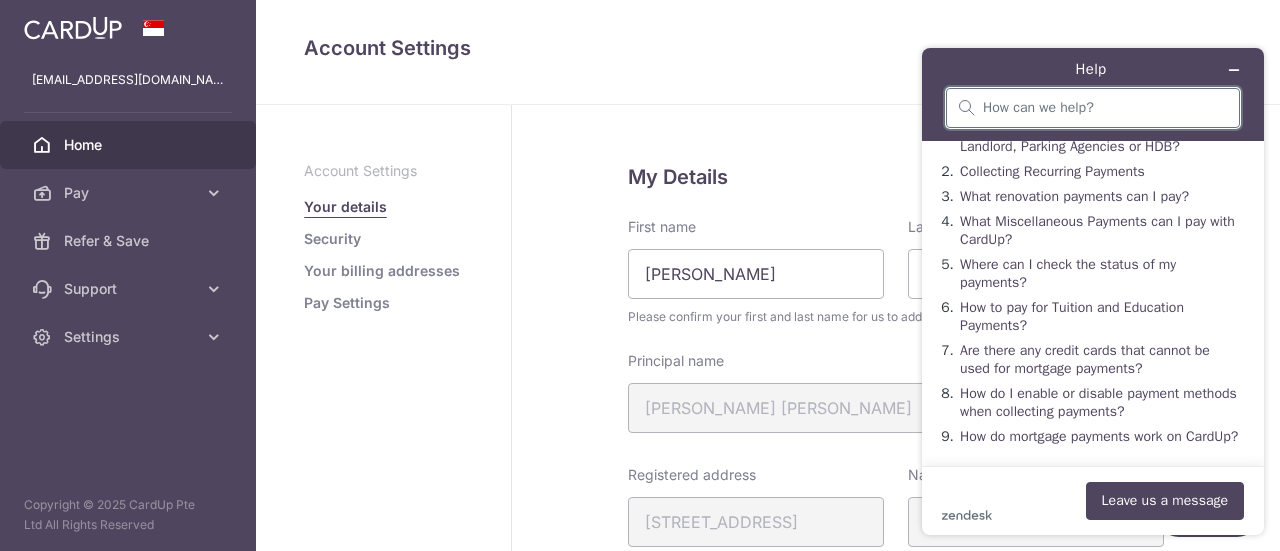 click on "Home" at bounding box center [130, 145] 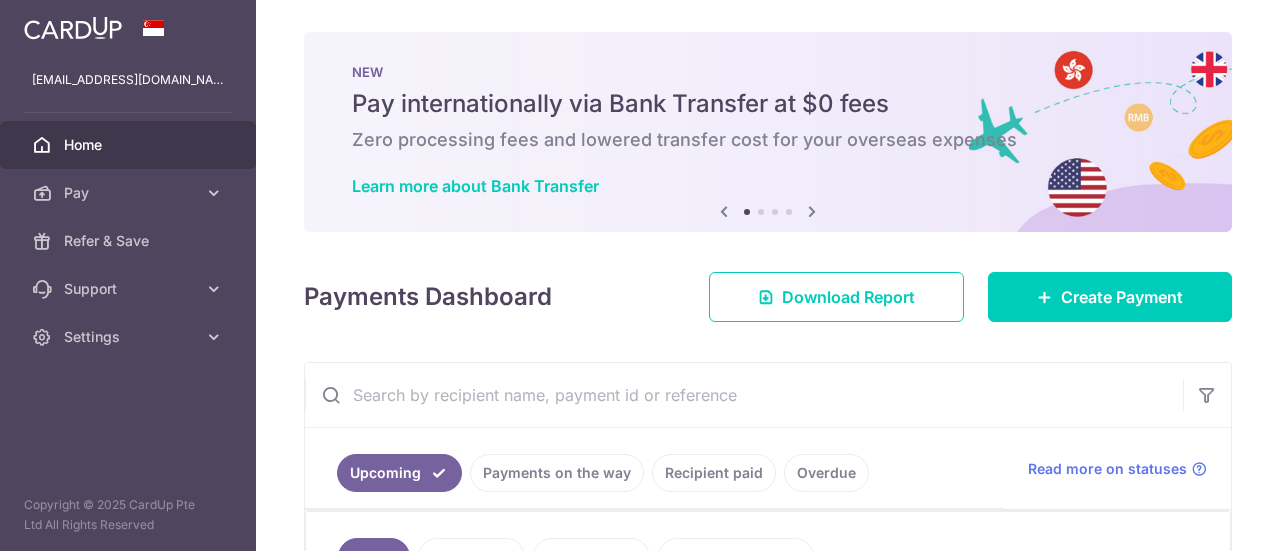 scroll, scrollTop: 0, scrollLeft: 0, axis: both 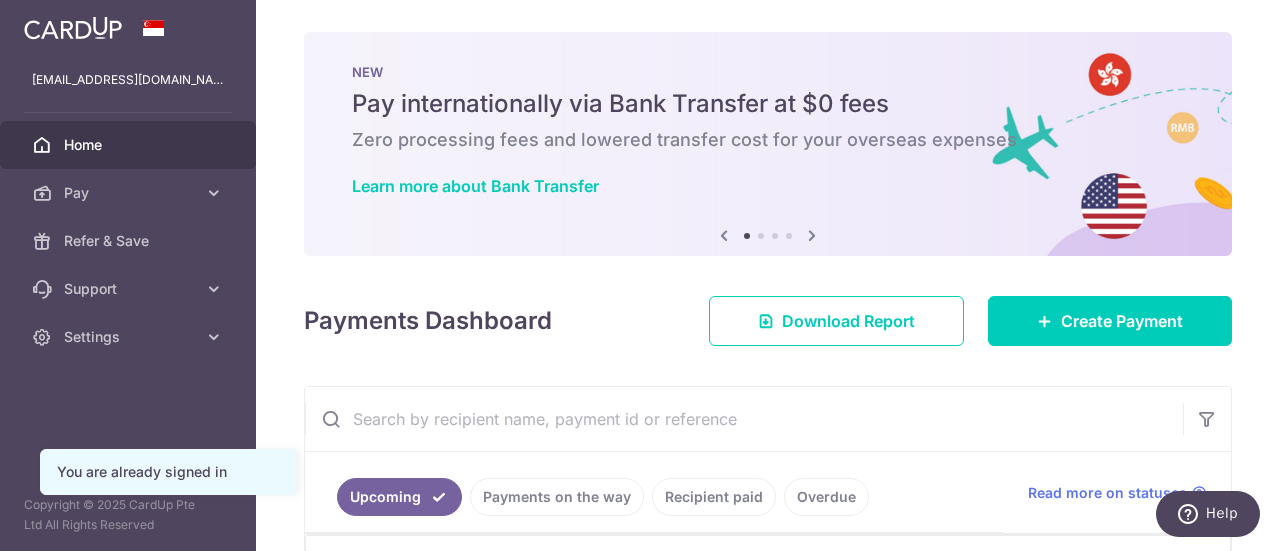 paste on "txn_37aa130d9e6" 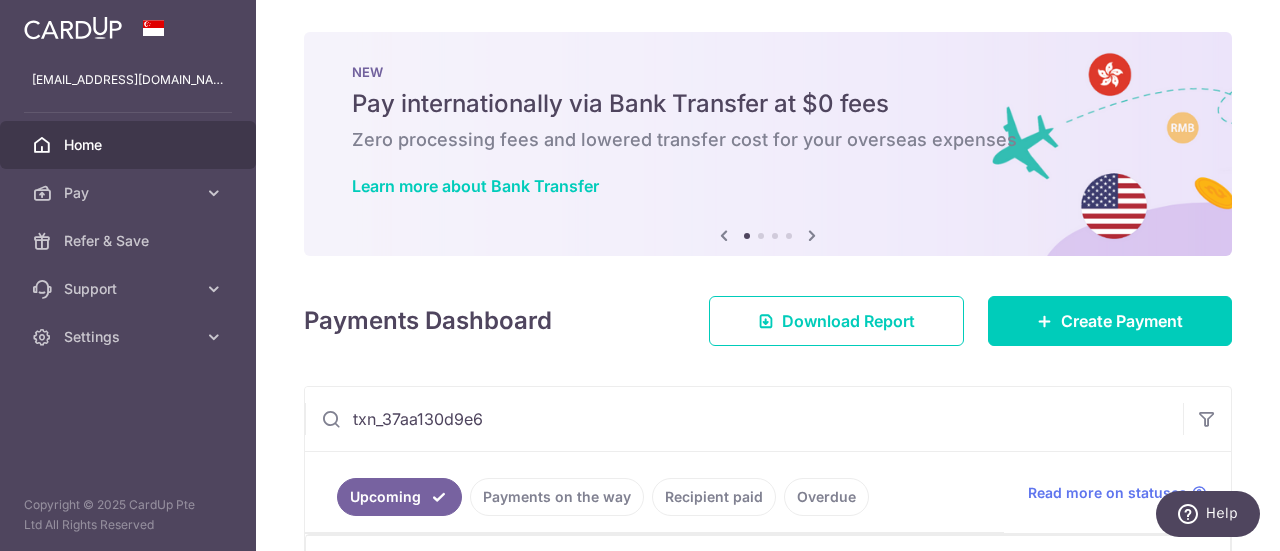 type on "txn_37aa130d9e6" 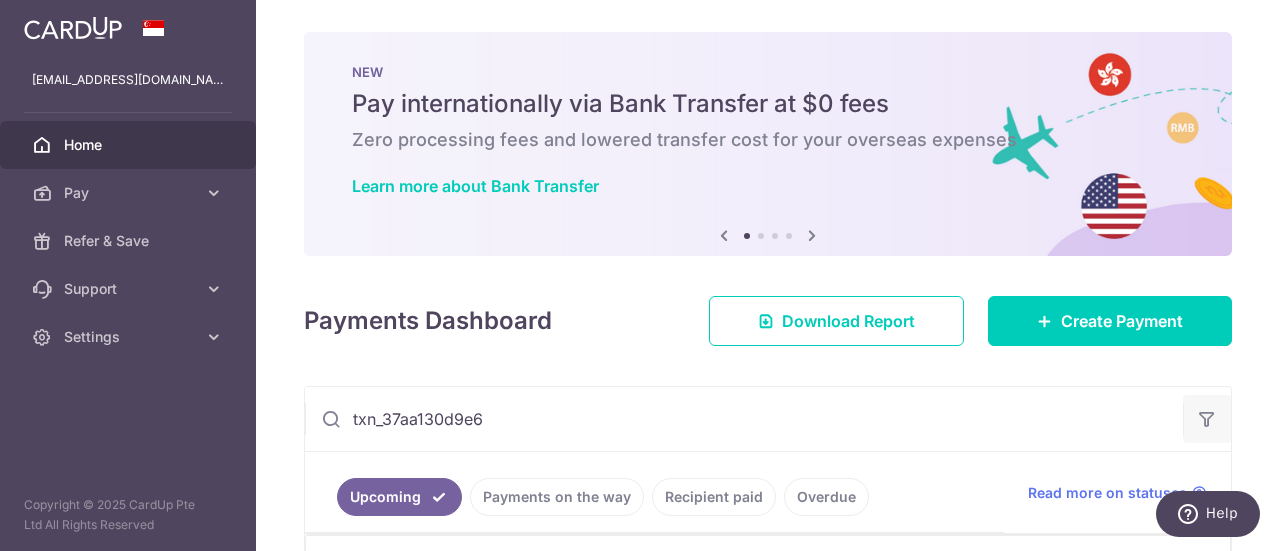 click at bounding box center (1207, 419) 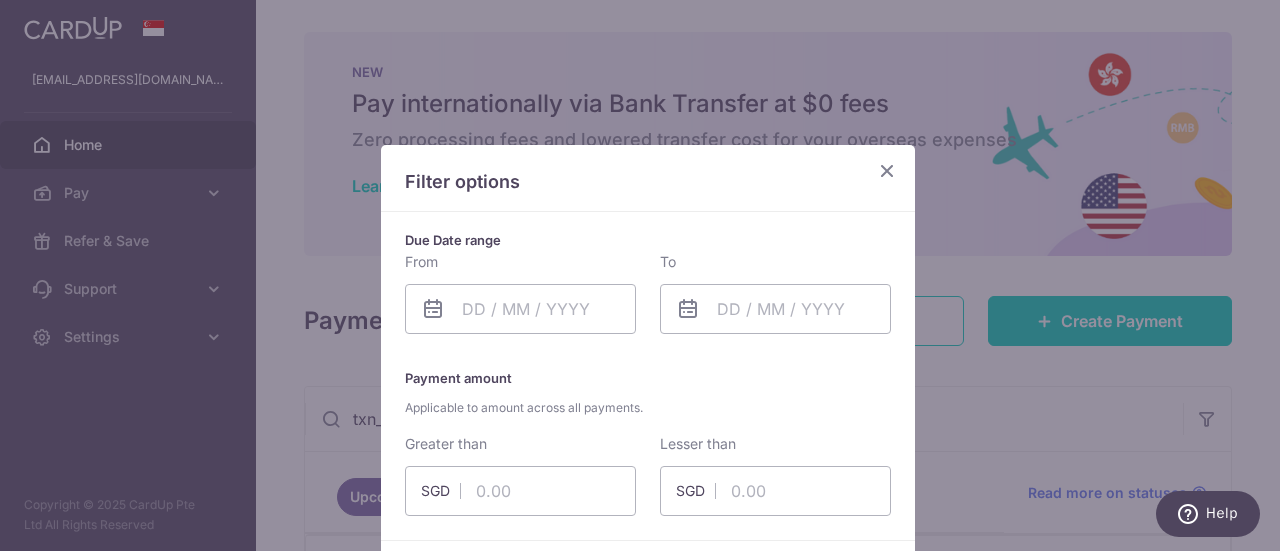 click at bounding box center [887, 170] 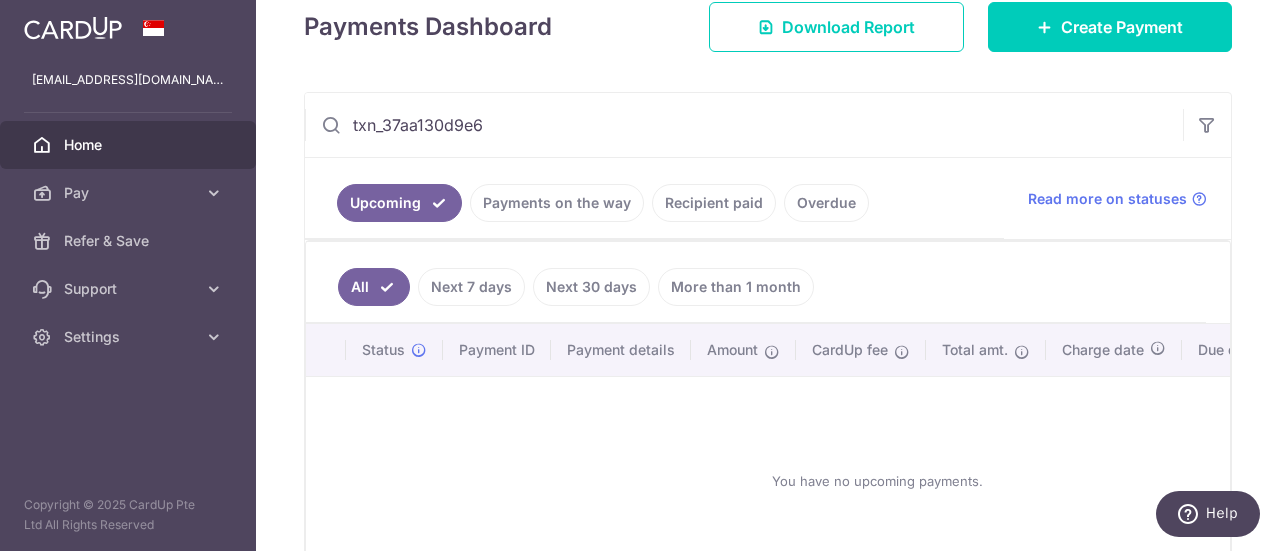 scroll, scrollTop: 298, scrollLeft: 0, axis: vertical 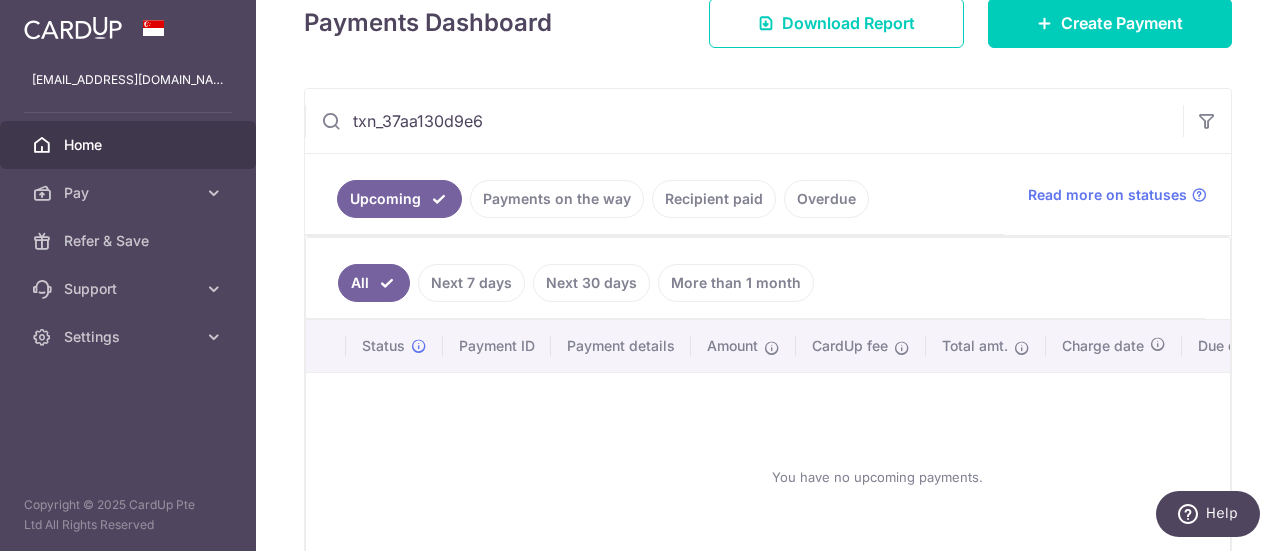 click at bounding box center [331, 121] 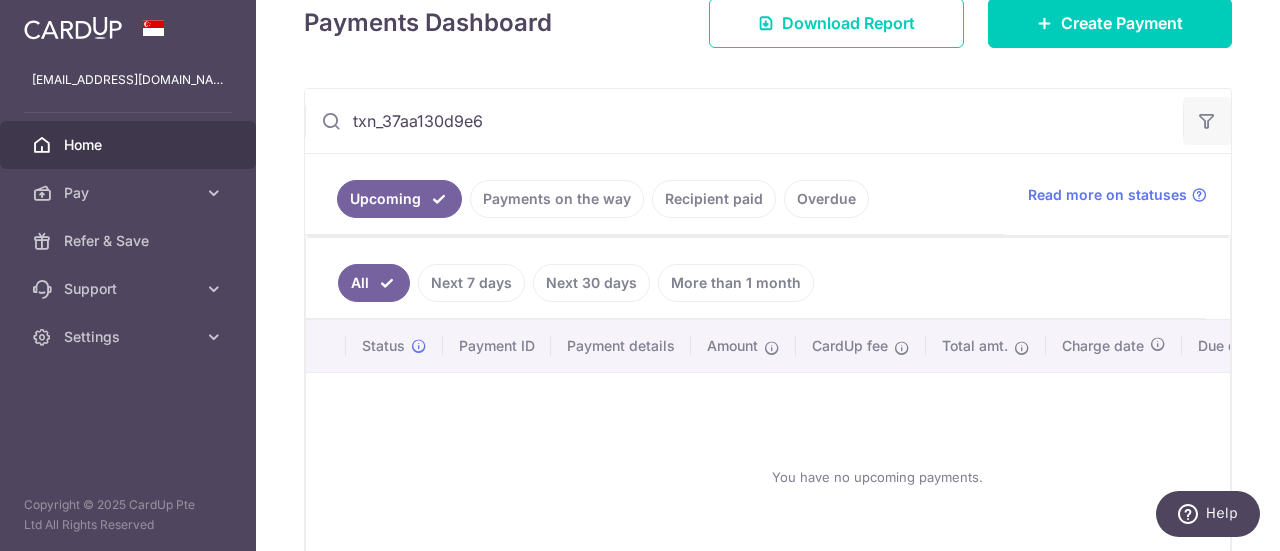 click at bounding box center [1207, 121] 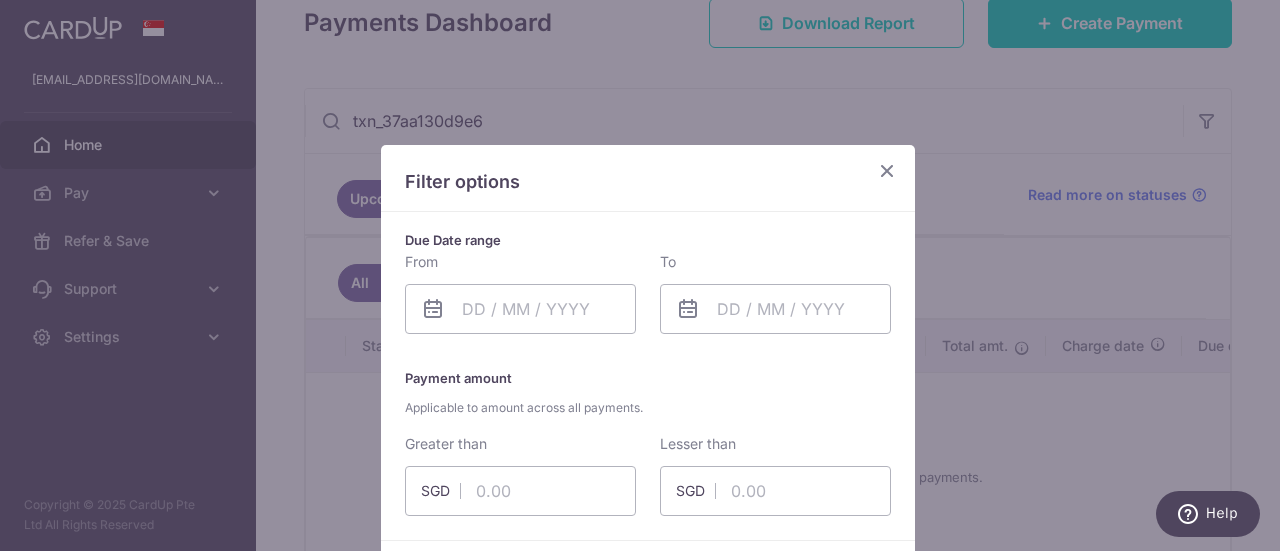 click at bounding box center (887, 170) 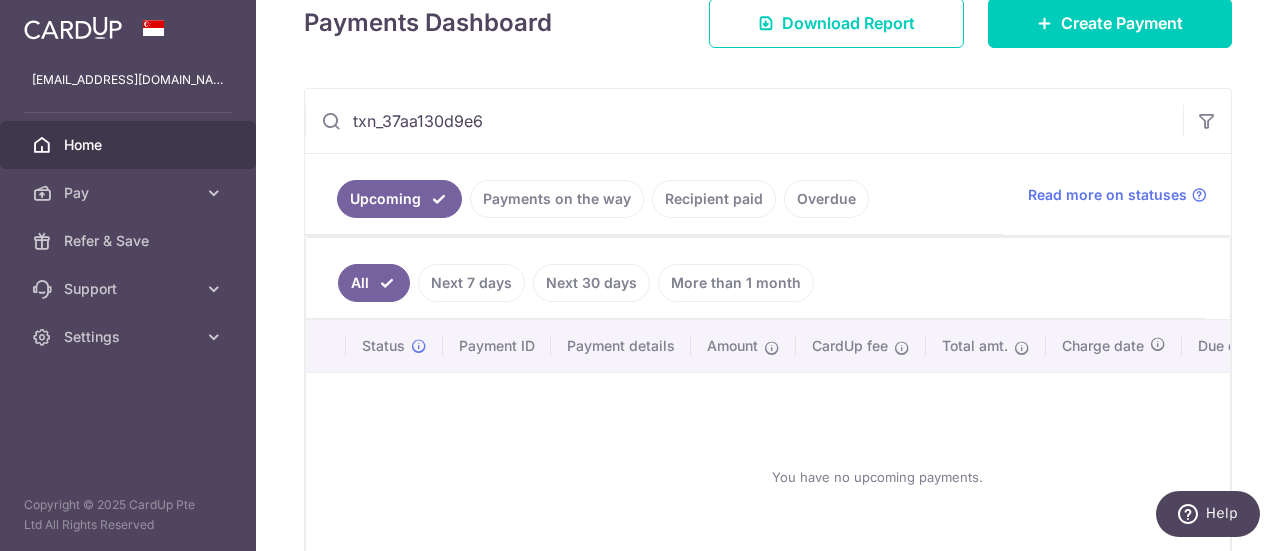 click on "Payment ID" at bounding box center [497, 346] 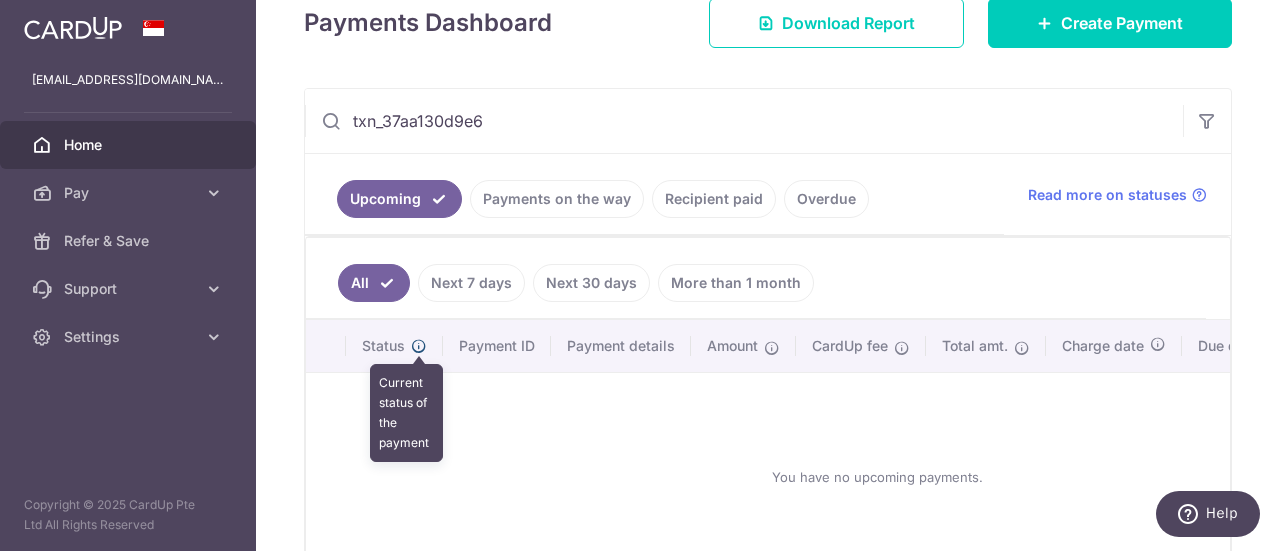 click at bounding box center (419, 346) 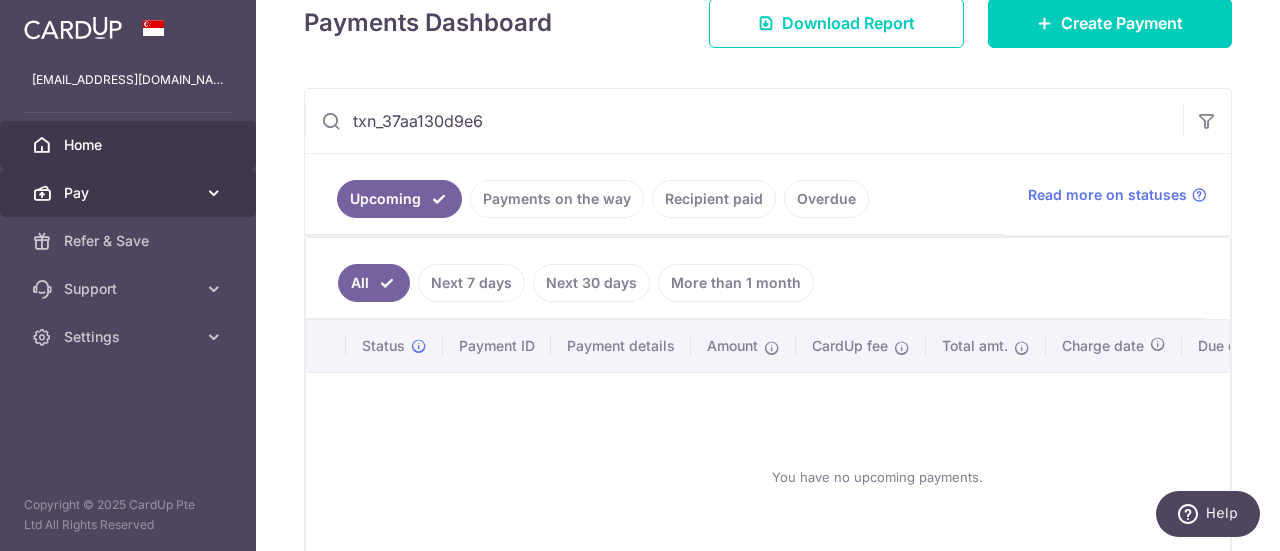click on "Pay" at bounding box center [130, 193] 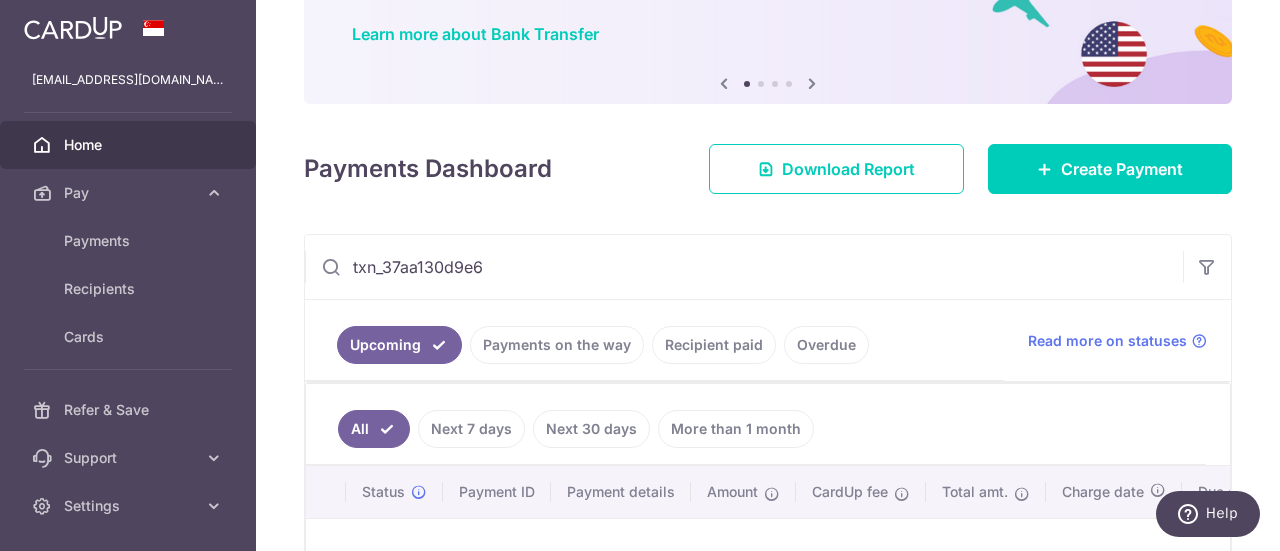 scroll, scrollTop: 0, scrollLeft: 0, axis: both 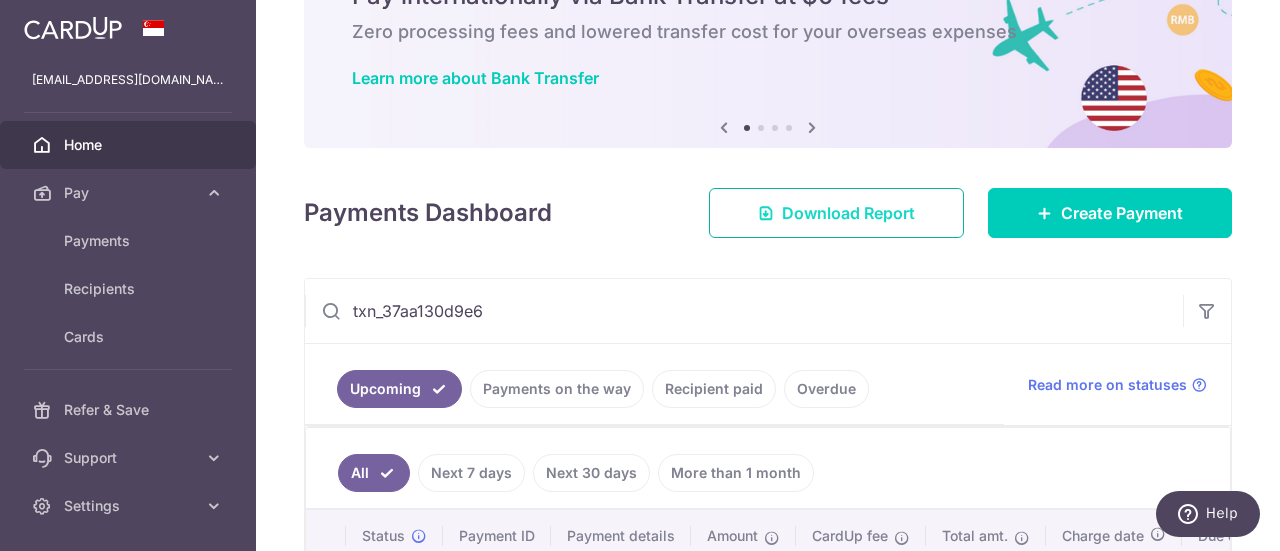 click on "Download Report" at bounding box center [848, 213] 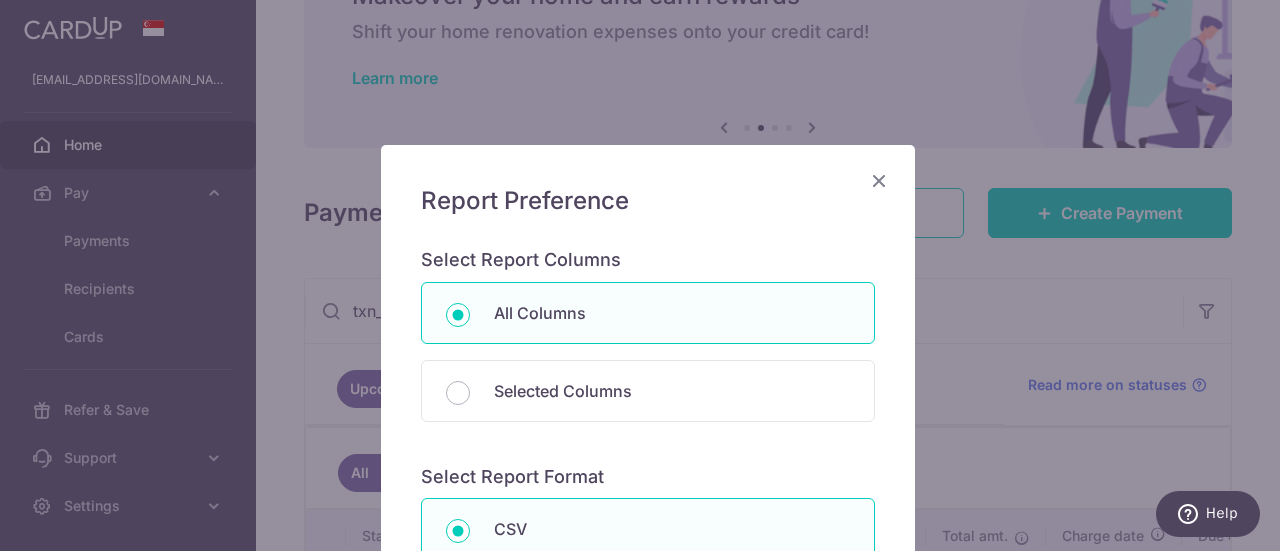 click at bounding box center [879, 180] 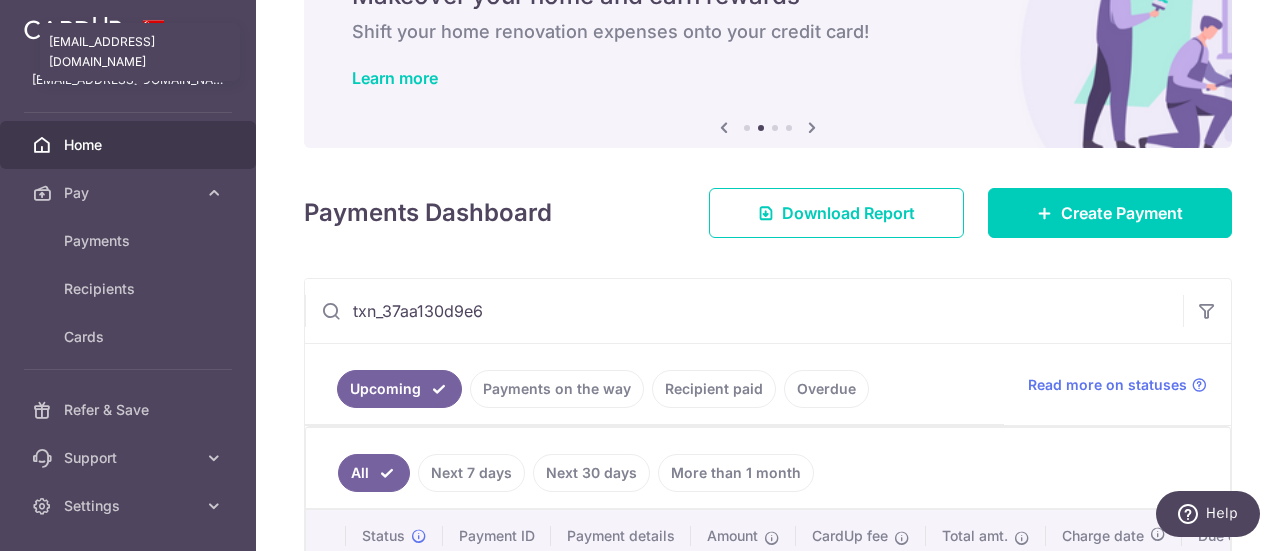 click on "lowleong@singnet.com.sg" at bounding box center (128, 80) 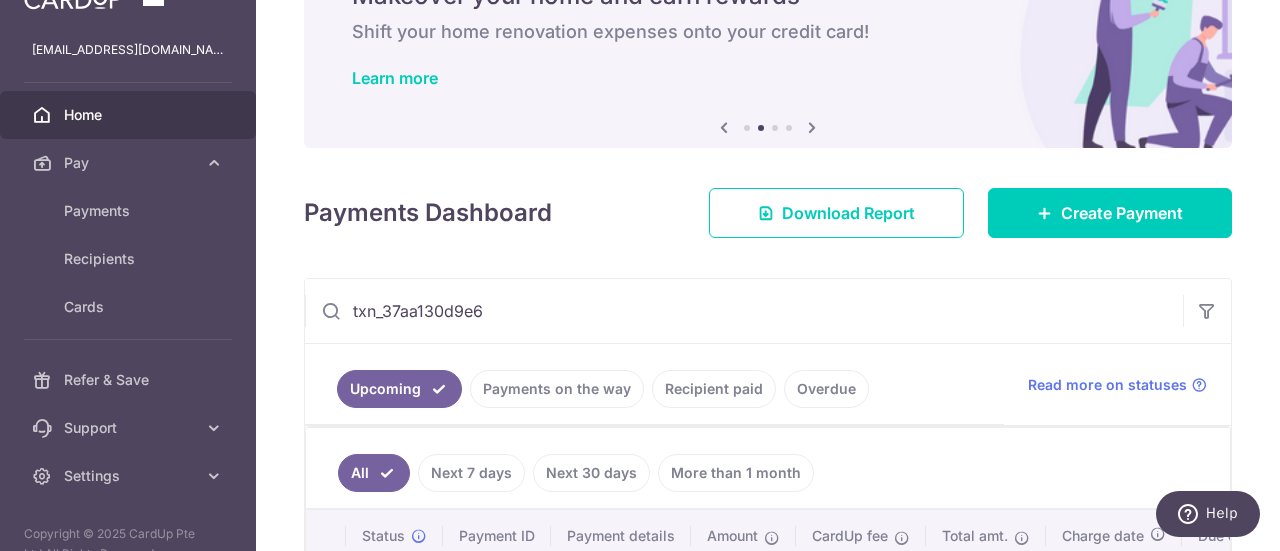 scroll, scrollTop: 58, scrollLeft: 0, axis: vertical 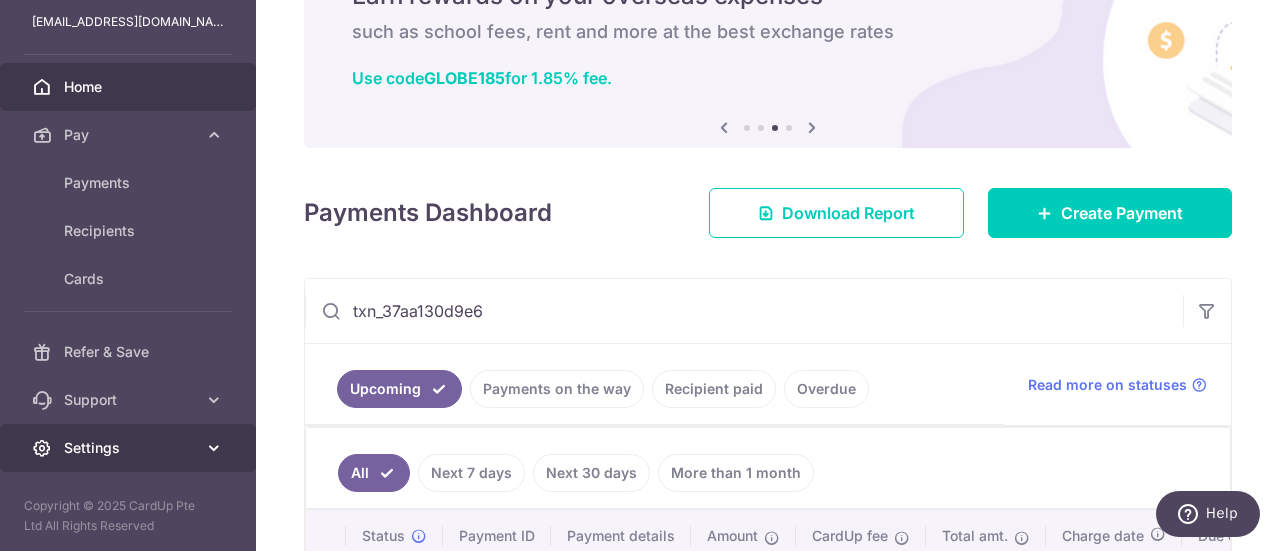 click on "Settings" at bounding box center (130, 448) 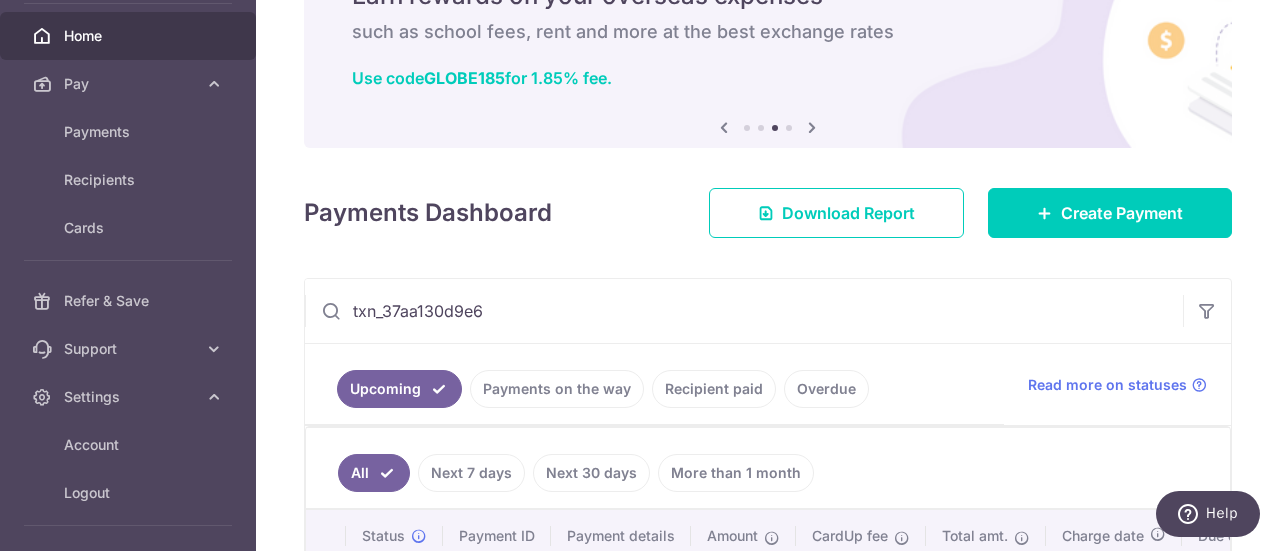 scroll, scrollTop: 140, scrollLeft: 0, axis: vertical 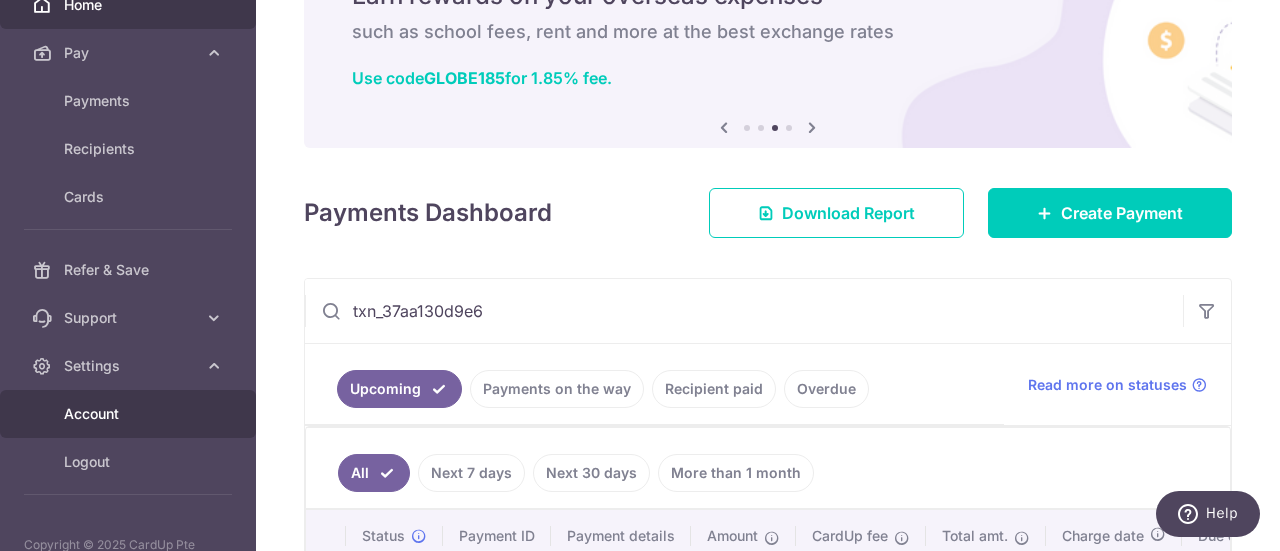 click on "Account" at bounding box center [130, 414] 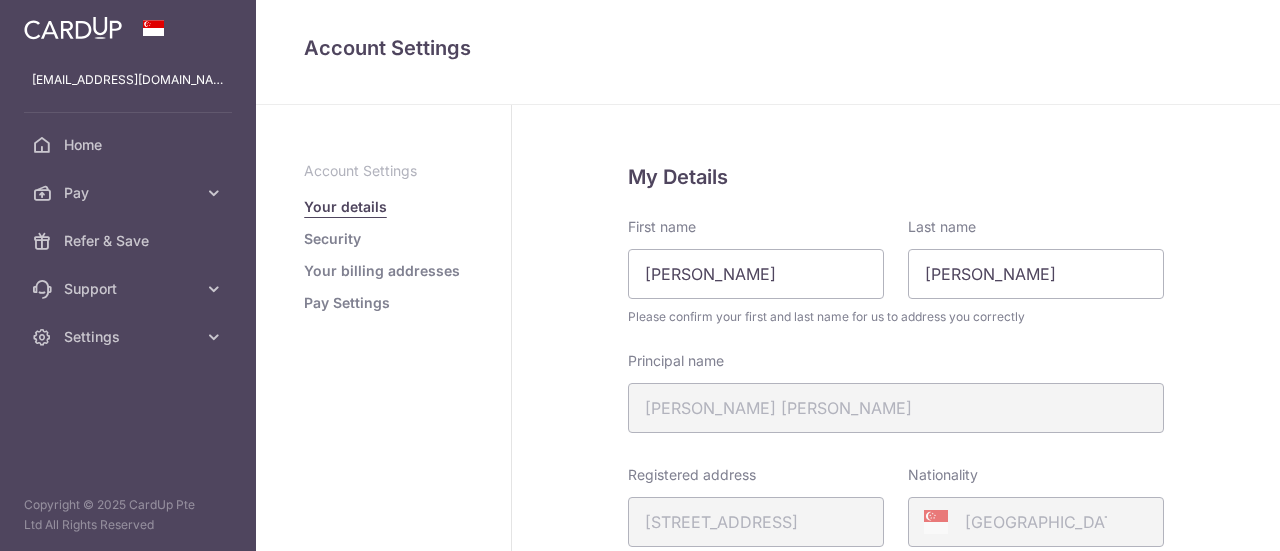 scroll, scrollTop: 0, scrollLeft: 0, axis: both 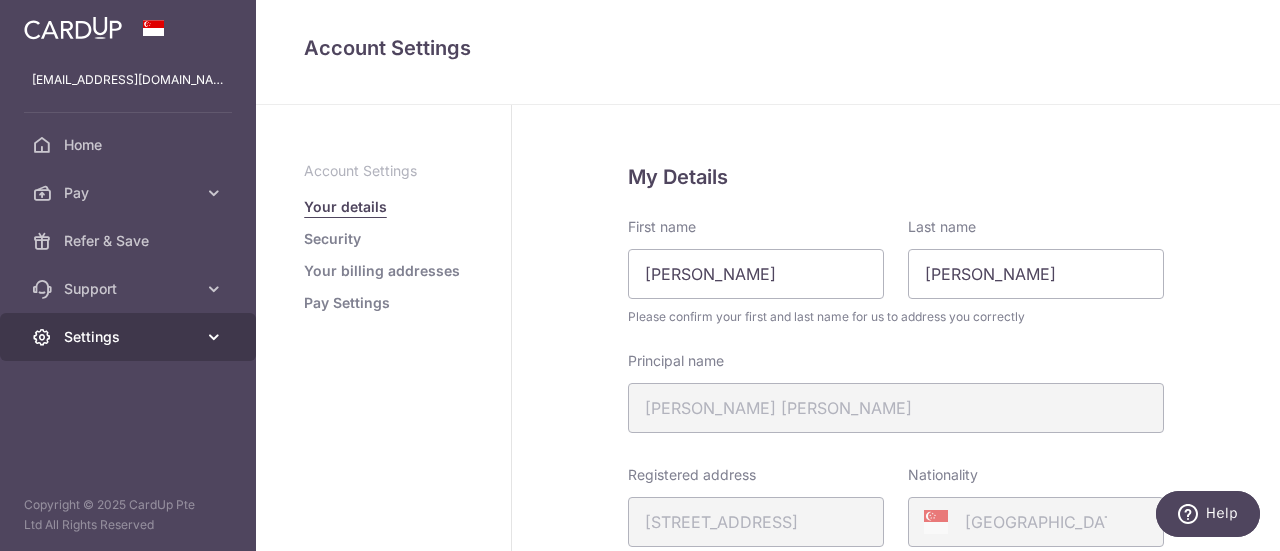 click at bounding box center (214, 337) 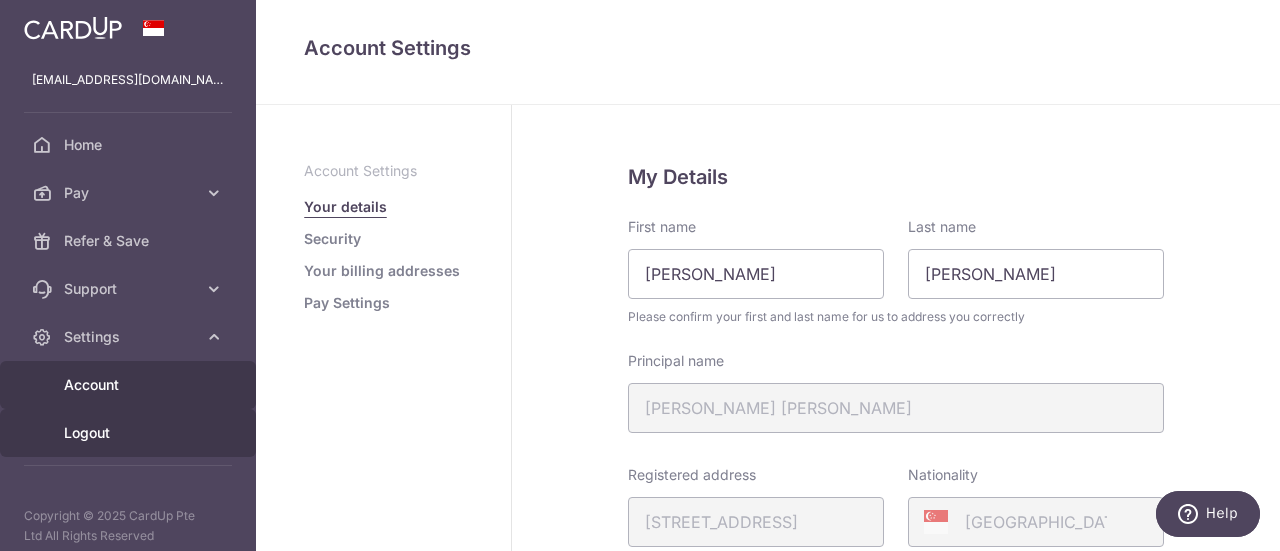 click on "Logout" at bounding box center (130, 433) 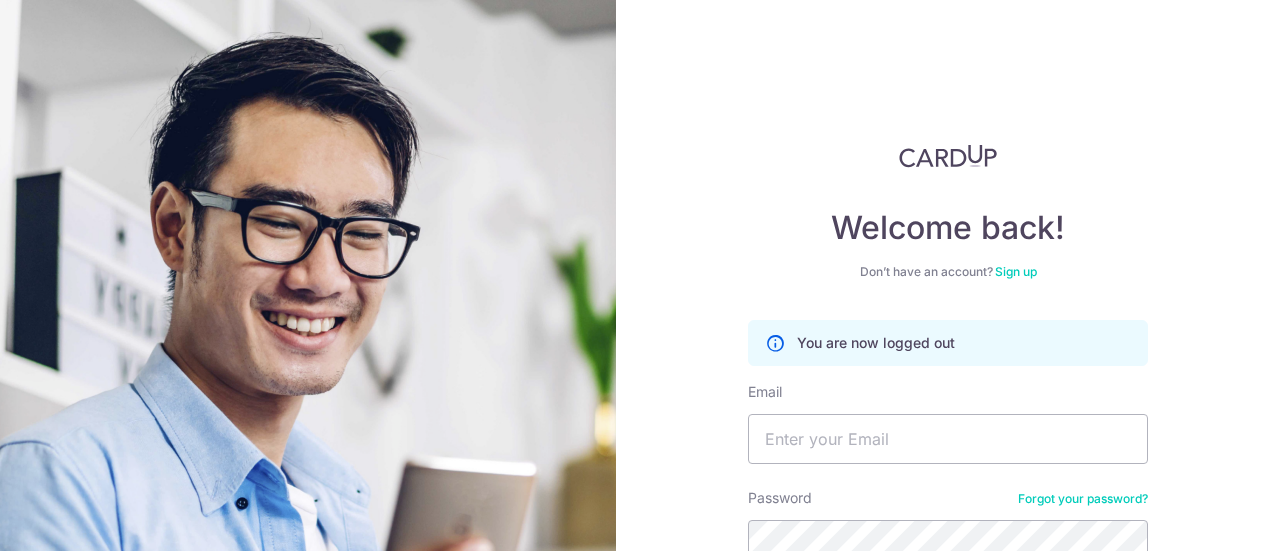 scroll, scrollTop: 0, scrollLeft: 0, axis: both 